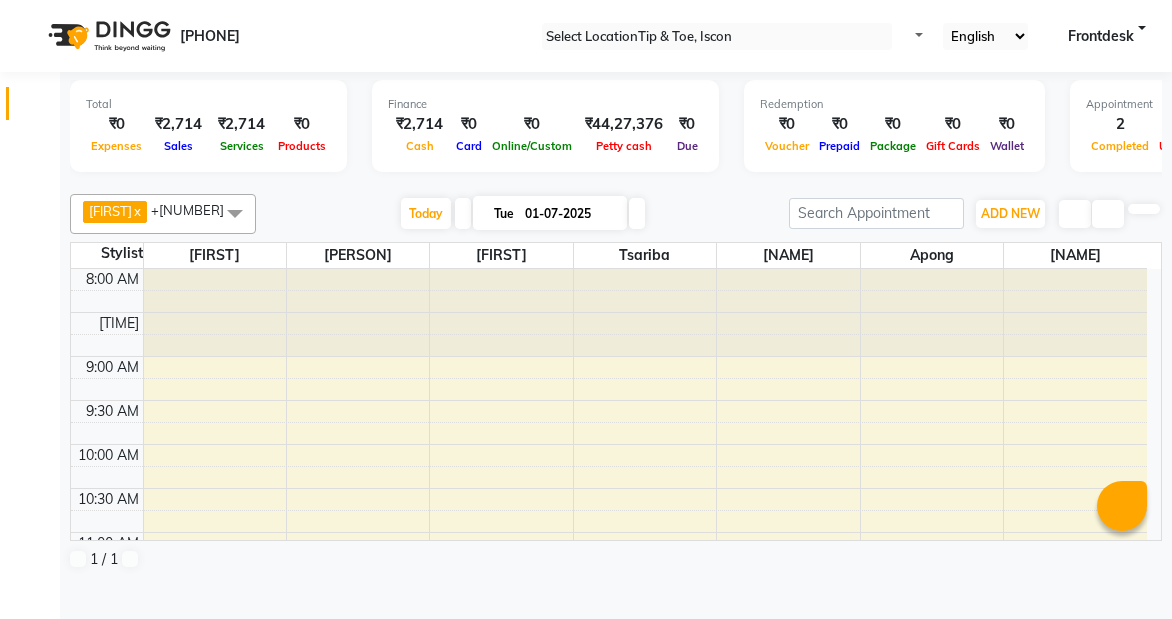 scroll, scrollTop: 0, scrollLeft: 0, axis: both 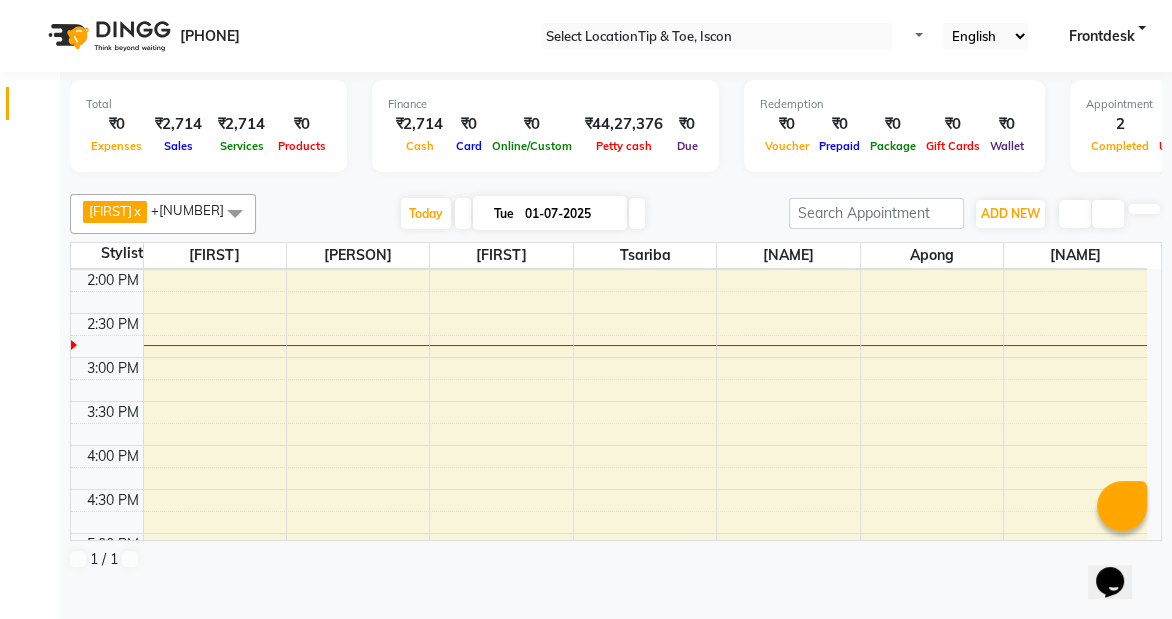 click on "01-07-2025" at bounding box center (569, 214) 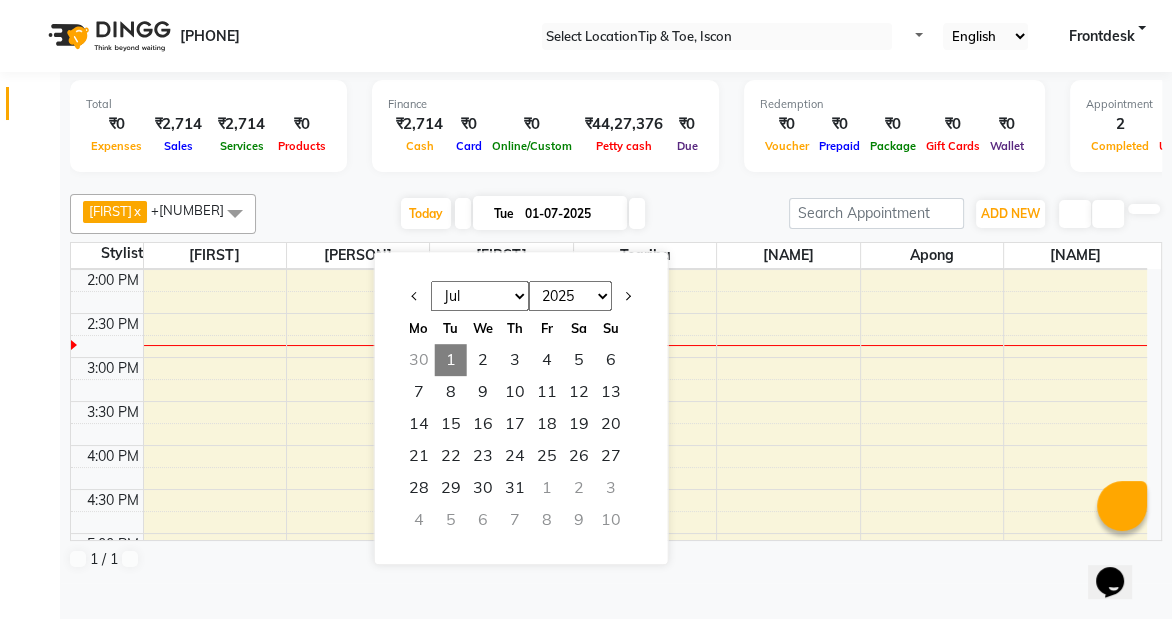 click on "01-07-2025" at bounding box center (569, 214) 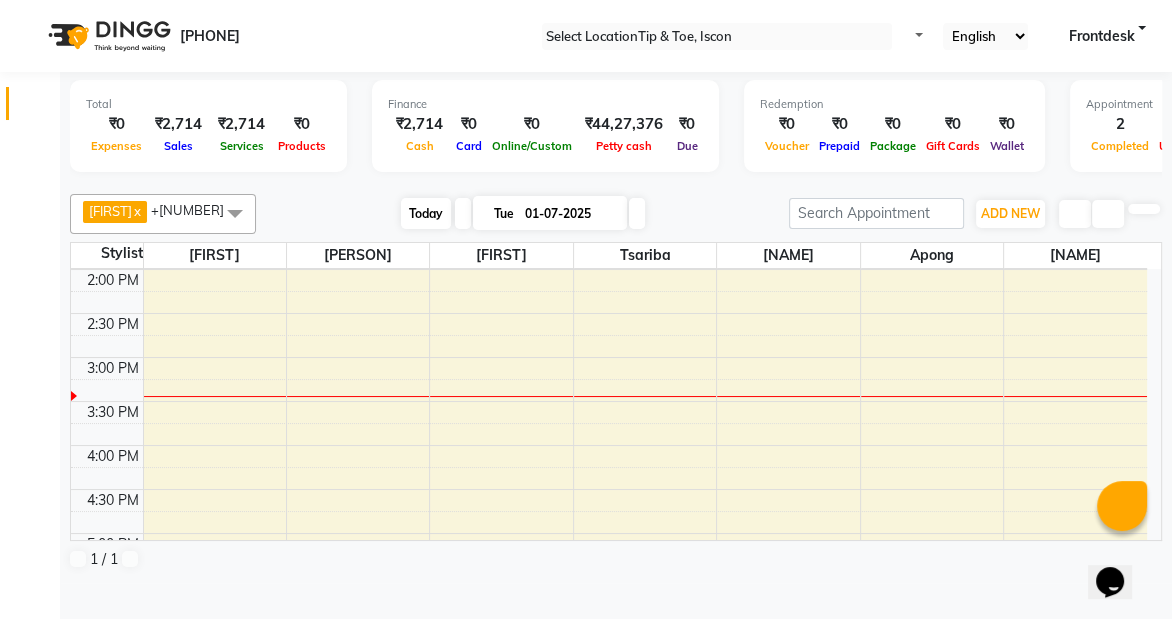 click on "Today" at bounding box center [426, 213] 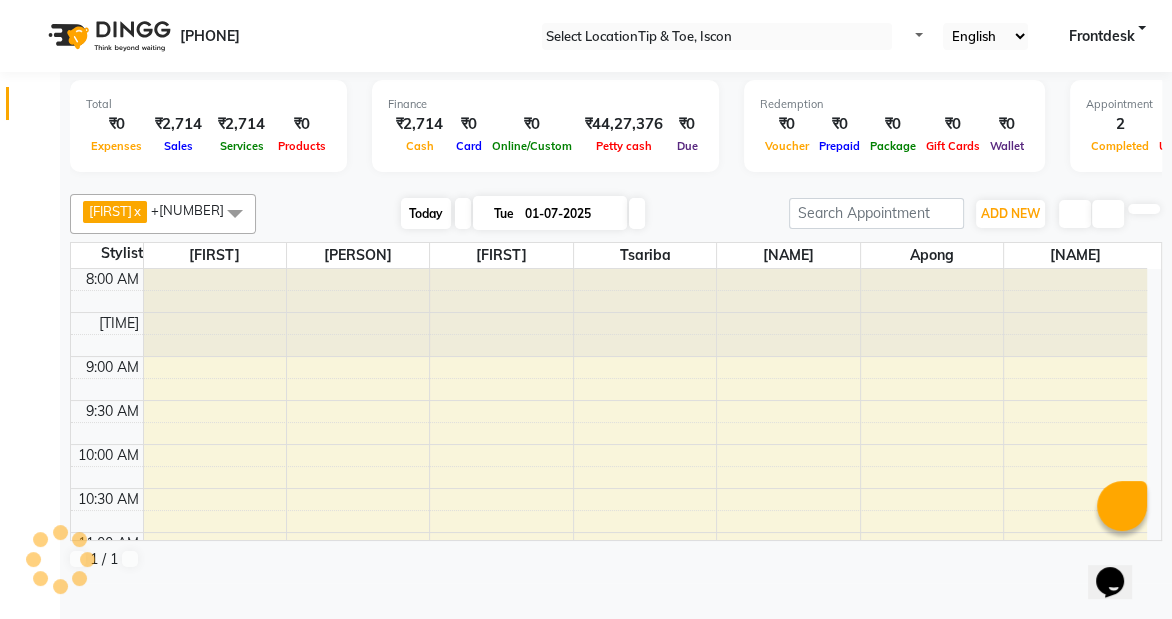 scroll, scrollTop: 615, scrollLeft: 0, axis: vertical 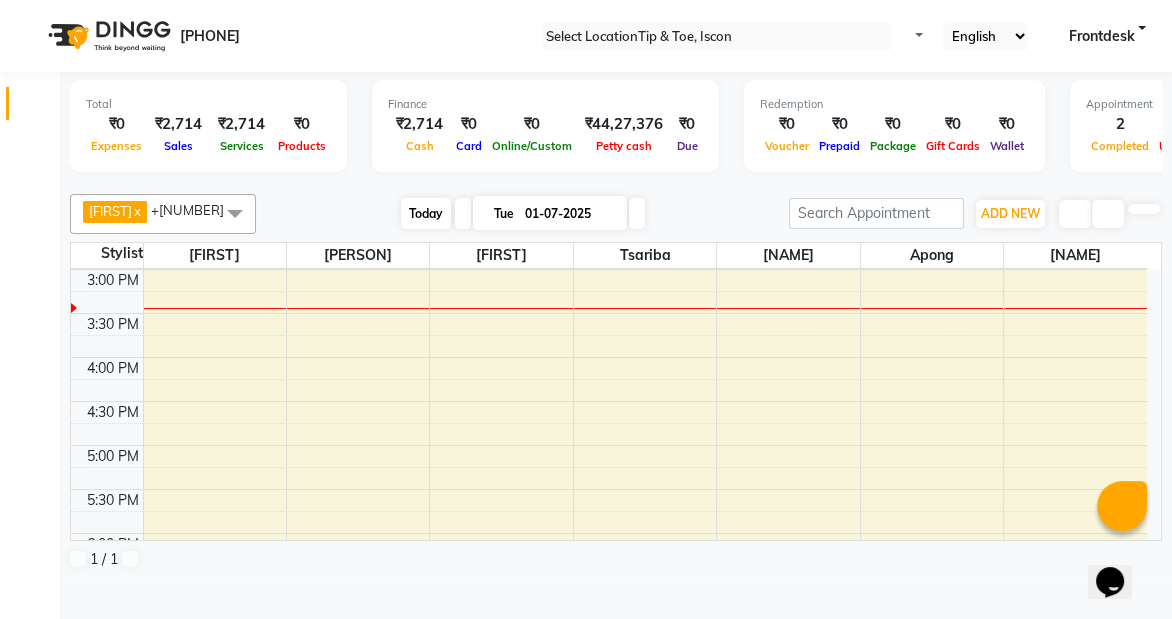 click on "Today" at bounding box center [426, 213] 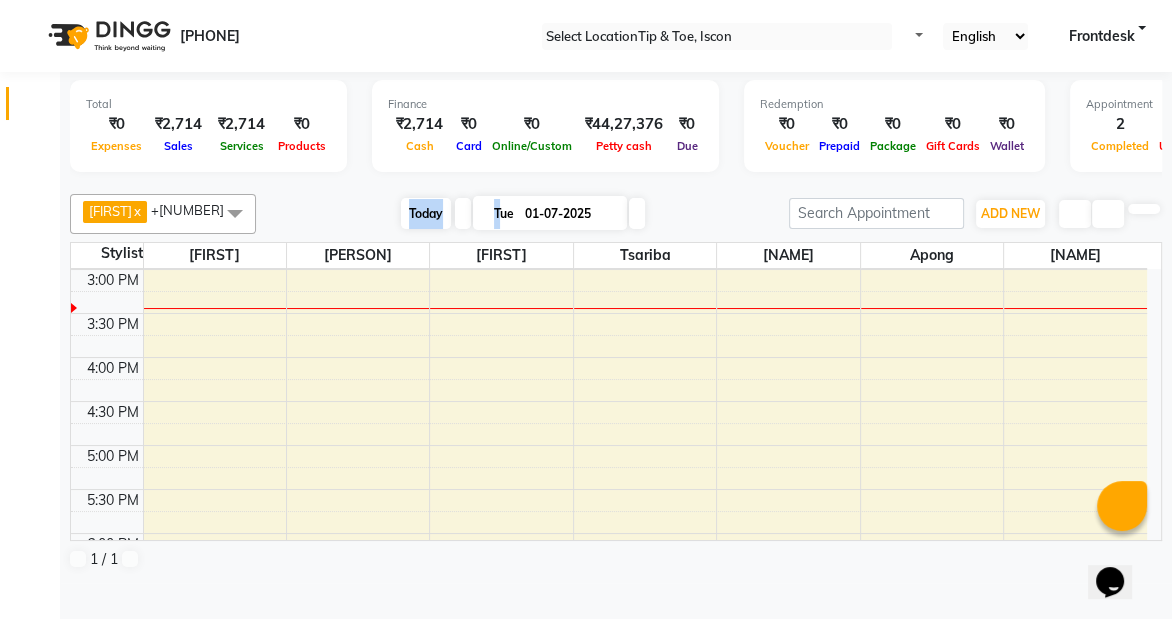 click on "Today" at bounding box center (426, 213) 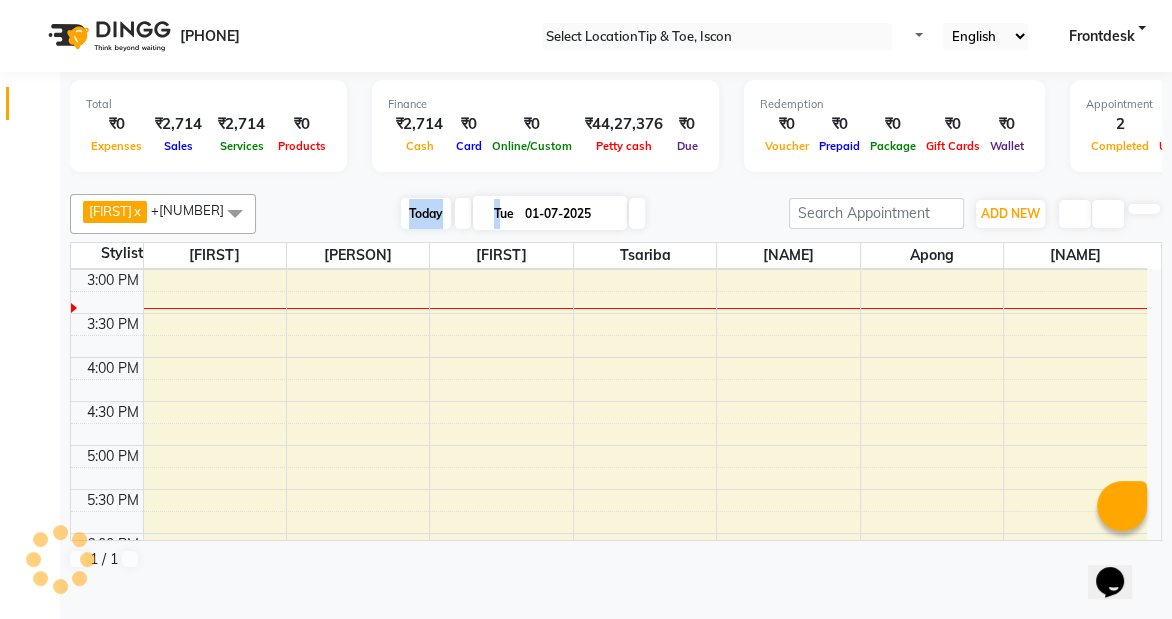 scroll, scrollTop: 615, scrollLeft: 0, axis: vertical 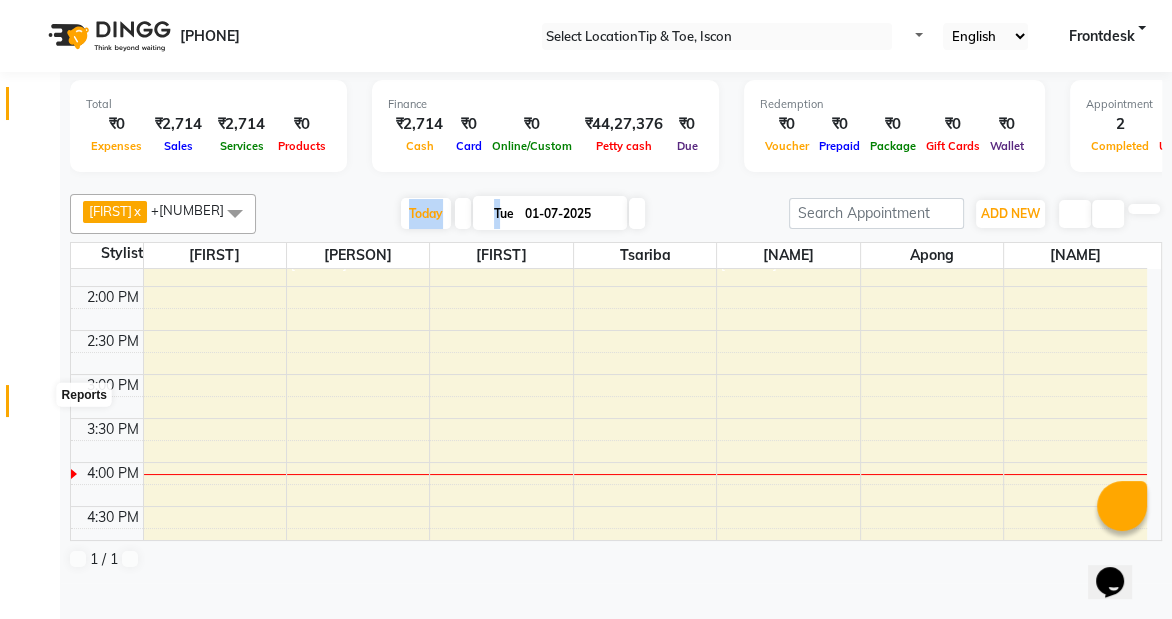 click at bounding box center (38, 406) 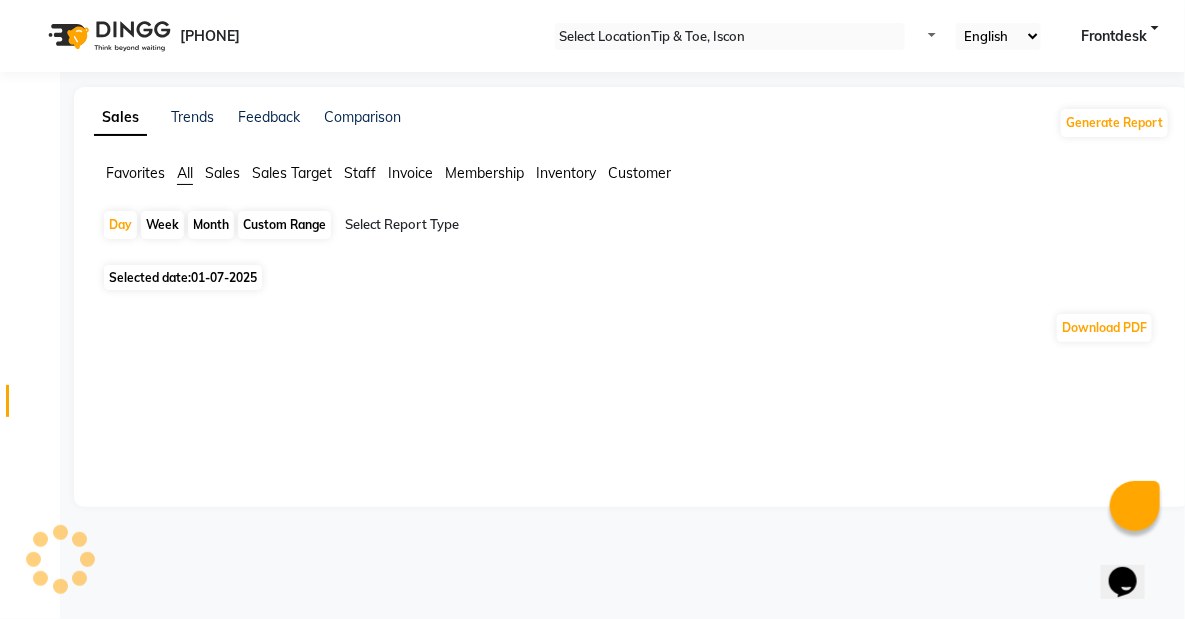 click on "Staff" at bounding box center (135, 173) 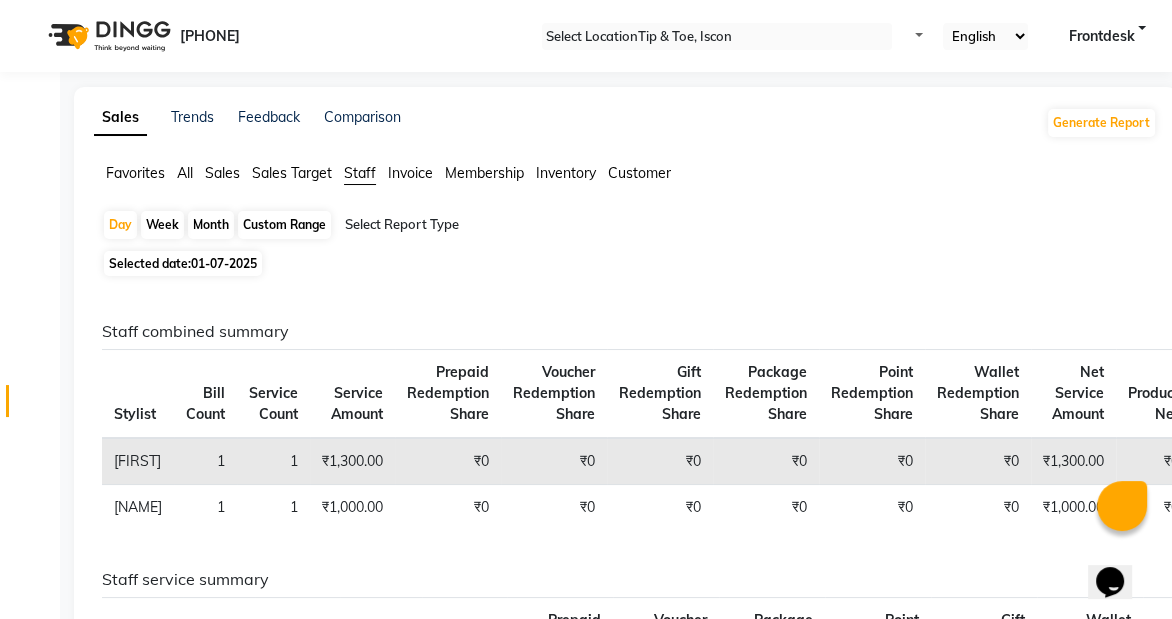 click on "Month" at bounding box center [211, 225] 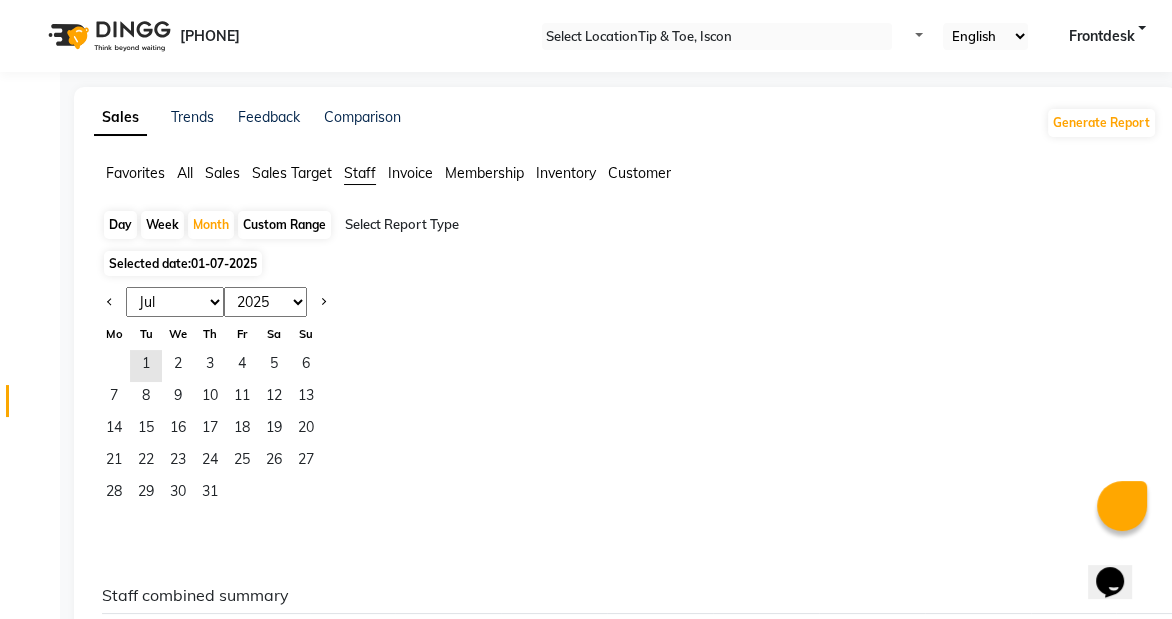 click on "Jan Feb Mar Apr May Jun Jul Aug Sep Oct Nov Dec" at bounding box center [175, 302] 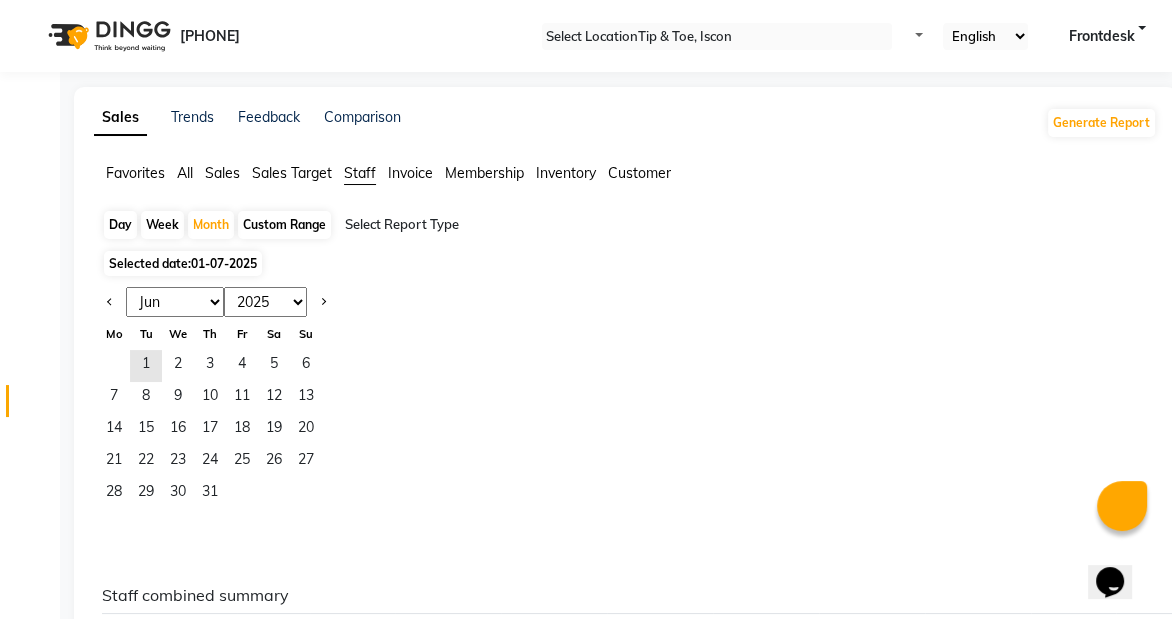 click on "Jan Feb Mar Apr May Jun Jul Aug Sep Oct Nov Dec" at bounding box center (175, 302) 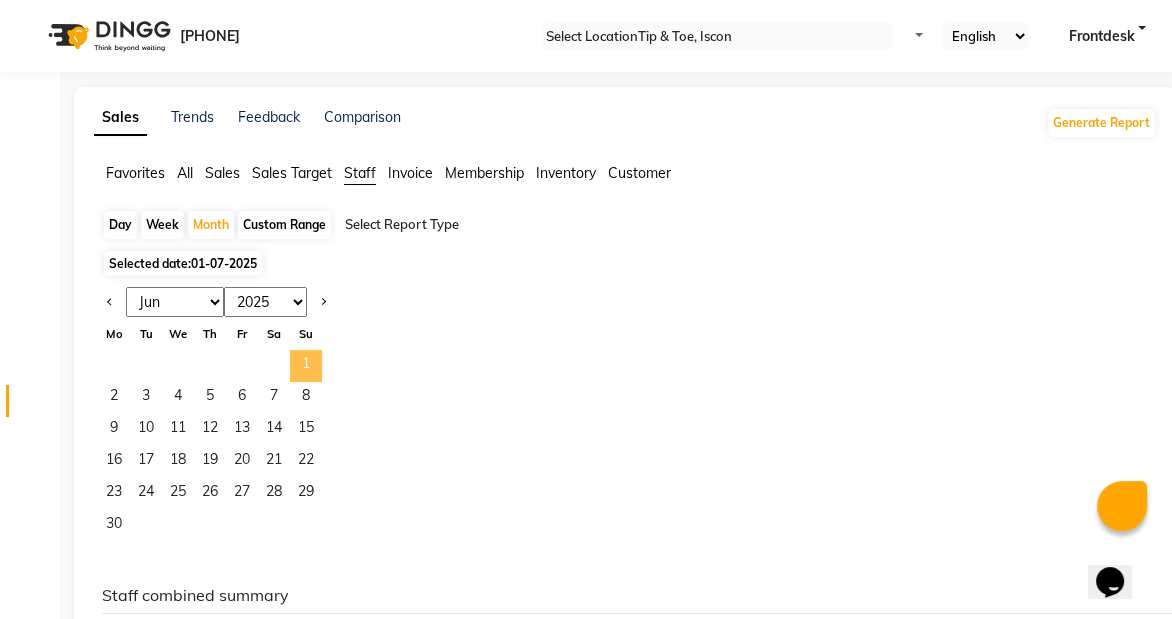 click on "1" at bounding box center (306, 366) 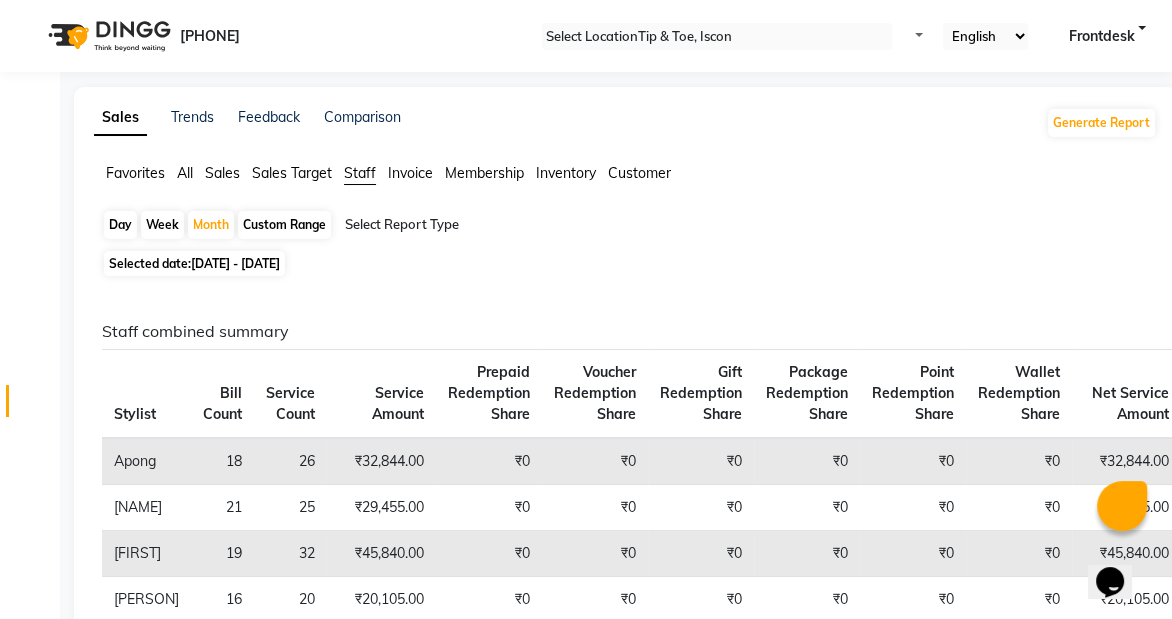 scroll, scrollTop: 272, scrollLeft: 0, axis: vertical 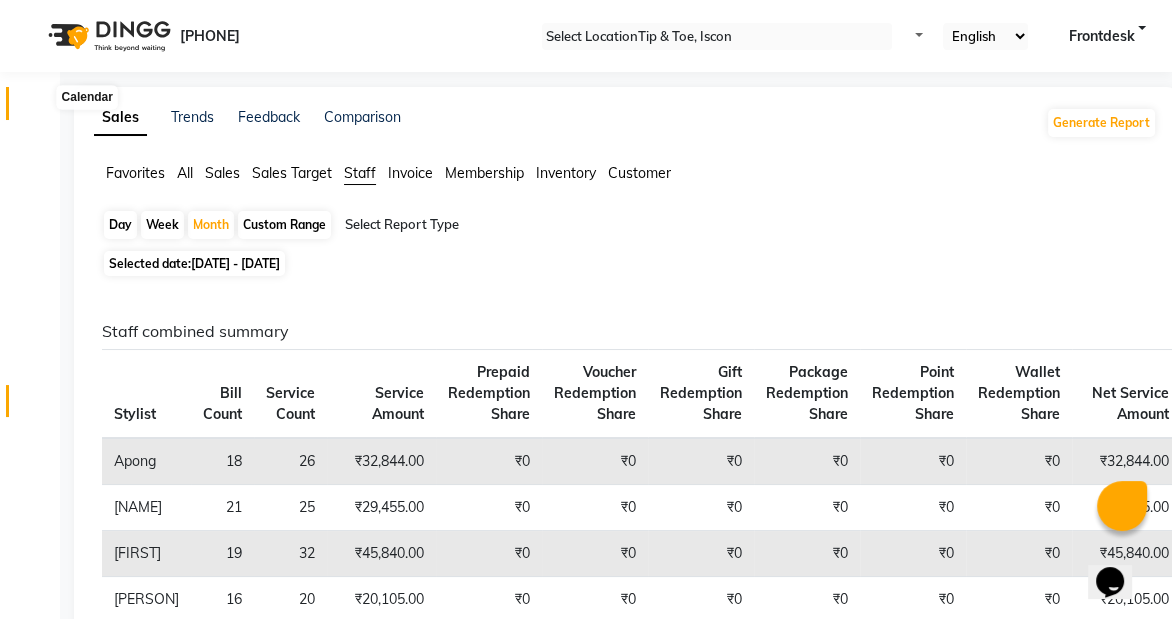 click at bounding box center [38, 108] 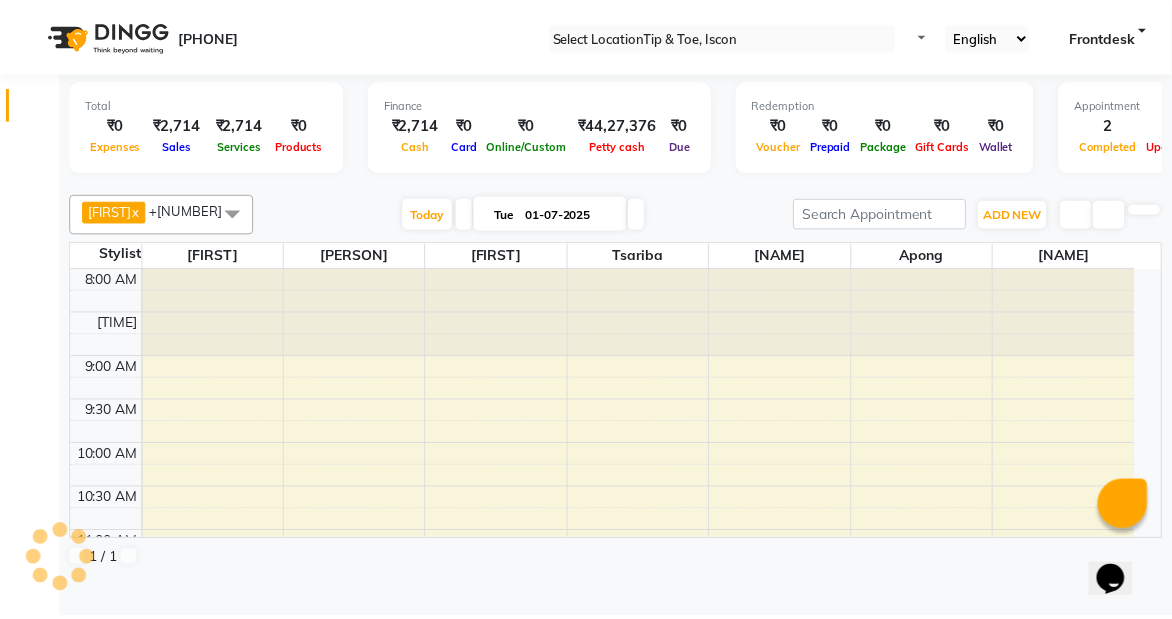 scroll, scrollTop: 0, scrollLeft: 0, axis: both 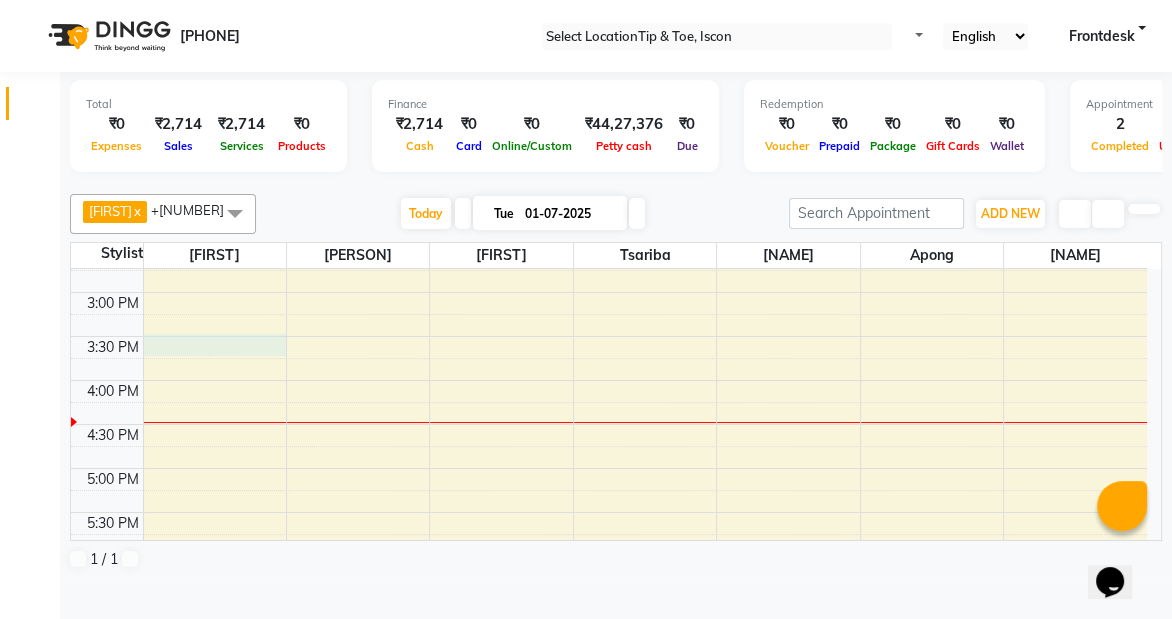 click on "8:00 AM 8:30 AM 9:00 AM 9:30 AM 10:00 AM 10:30 AM 11:00 AM 11:30 AM 12:00 PM 12:30 PM 1:00 PM 1:30 PM 2:00 PM 2:30 PM 3:00 PM 3:30 PM 4:00 PM 4:30 PM 5:00 PM 5:30 PM 6:00 PM 6:30 PM 7:00 PM 7:30 PM 8:00 PM 8:30 PM MEERA, TK01, 01:00 PM-01:45 PM, Essential Pedicure w Scrub MEERA, TK01, 01:00 PM-01:30 PM, Essential Manicure w Scrub" at bounding box center [609, 248] 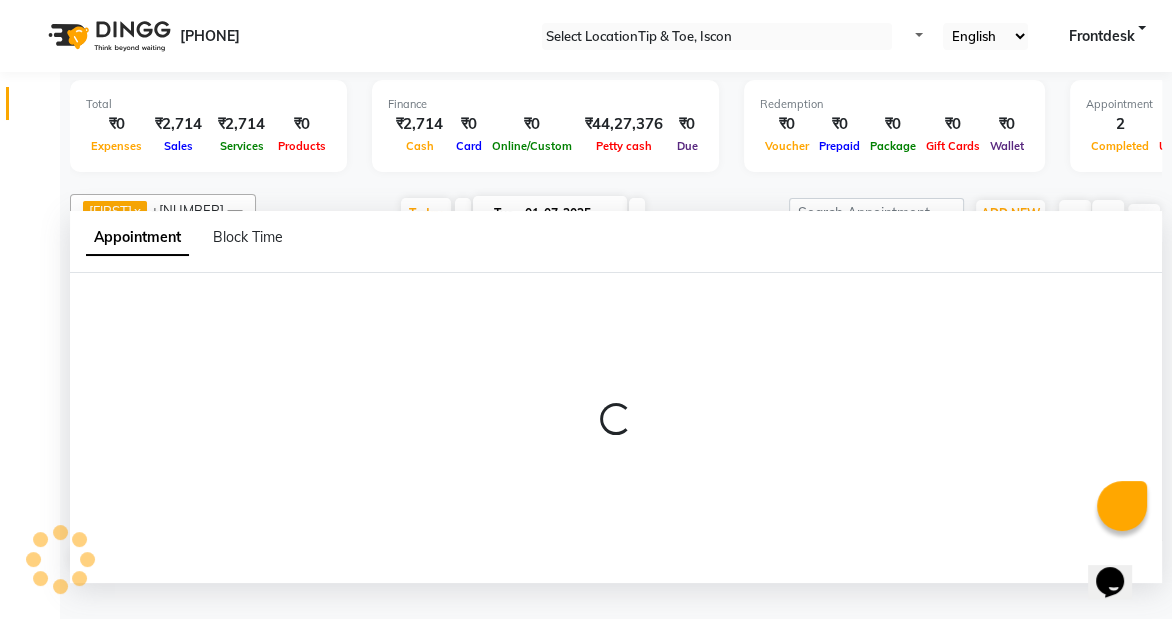 scroll, scrollTop: 0, scrollLeft: 0, axis: both 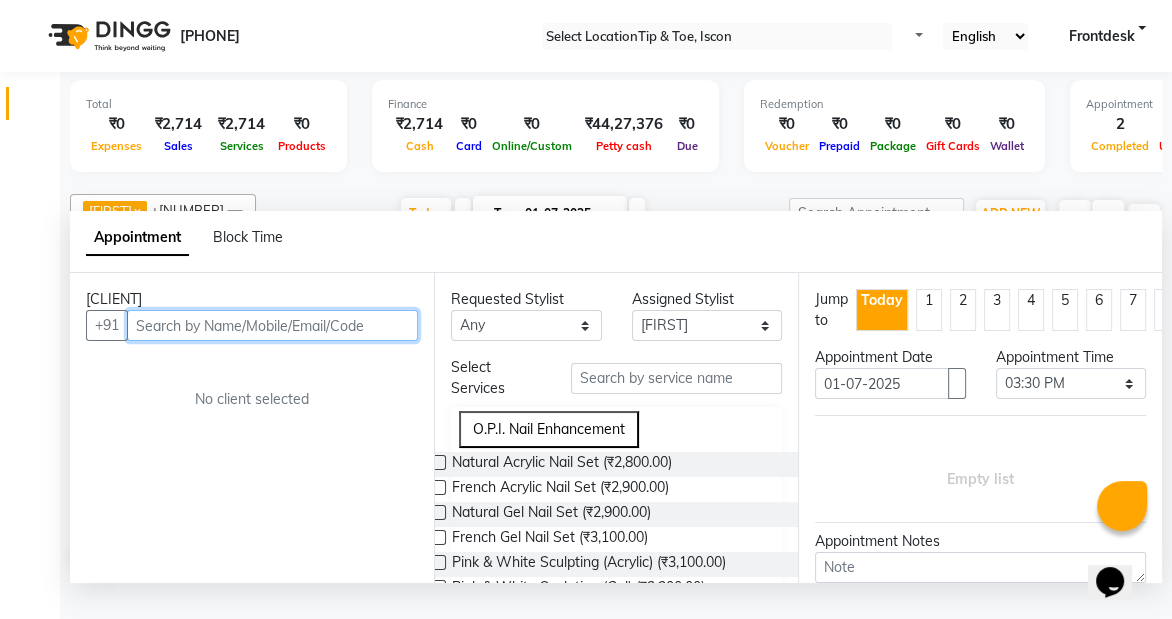 click at bounding box center [272, 325] 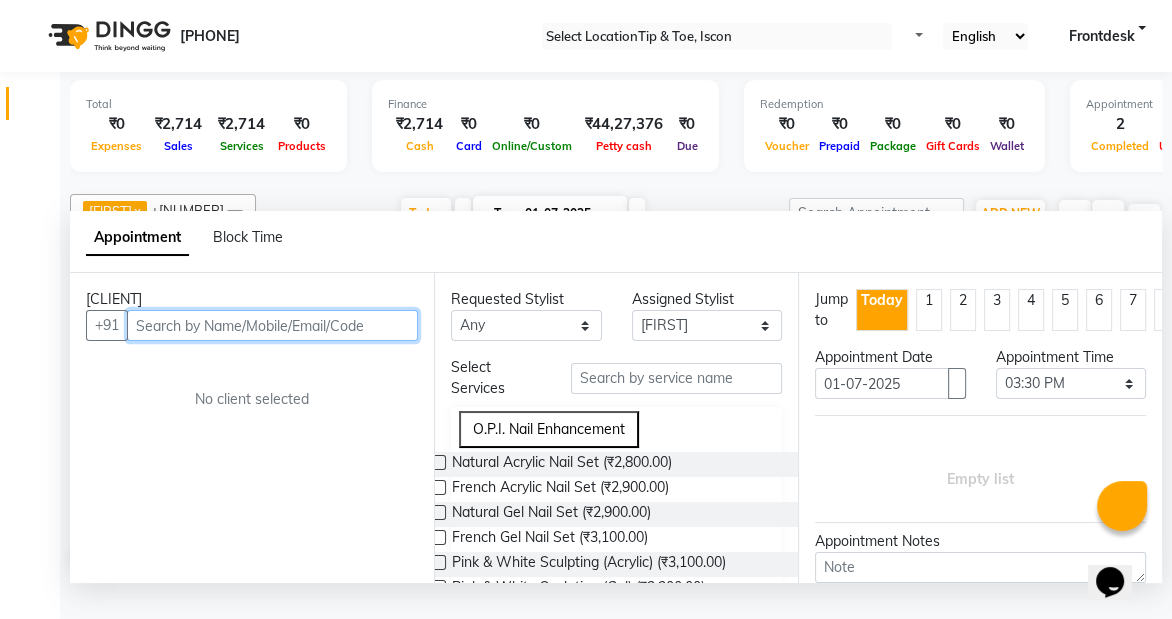 click at bounding box center (272, 325) 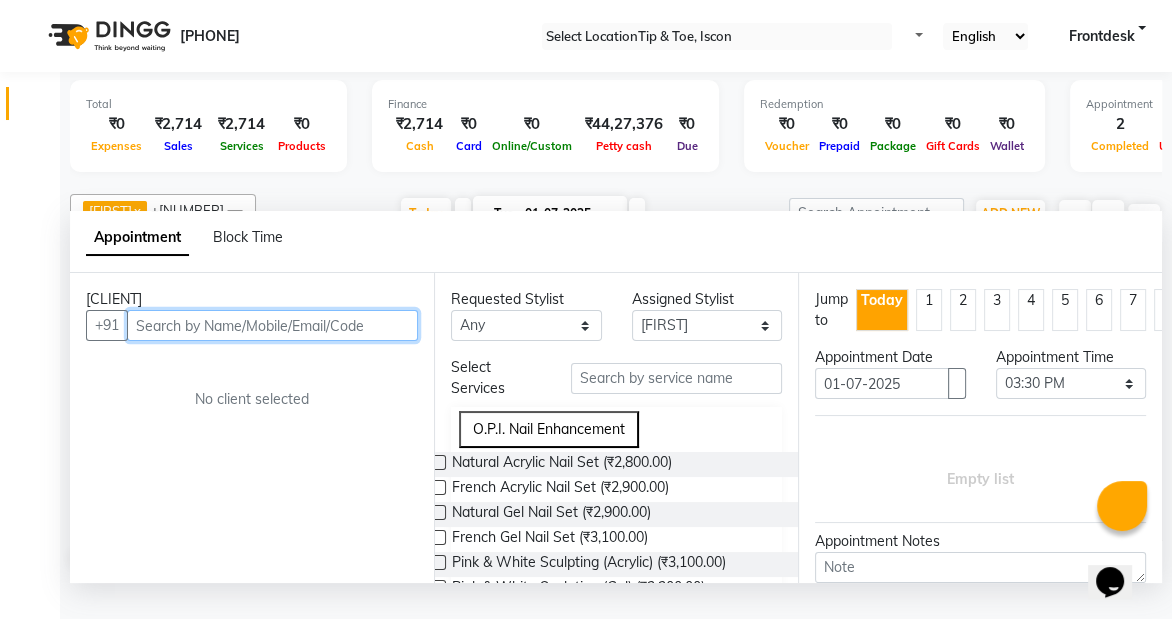 click at bounding box center (272, 325) 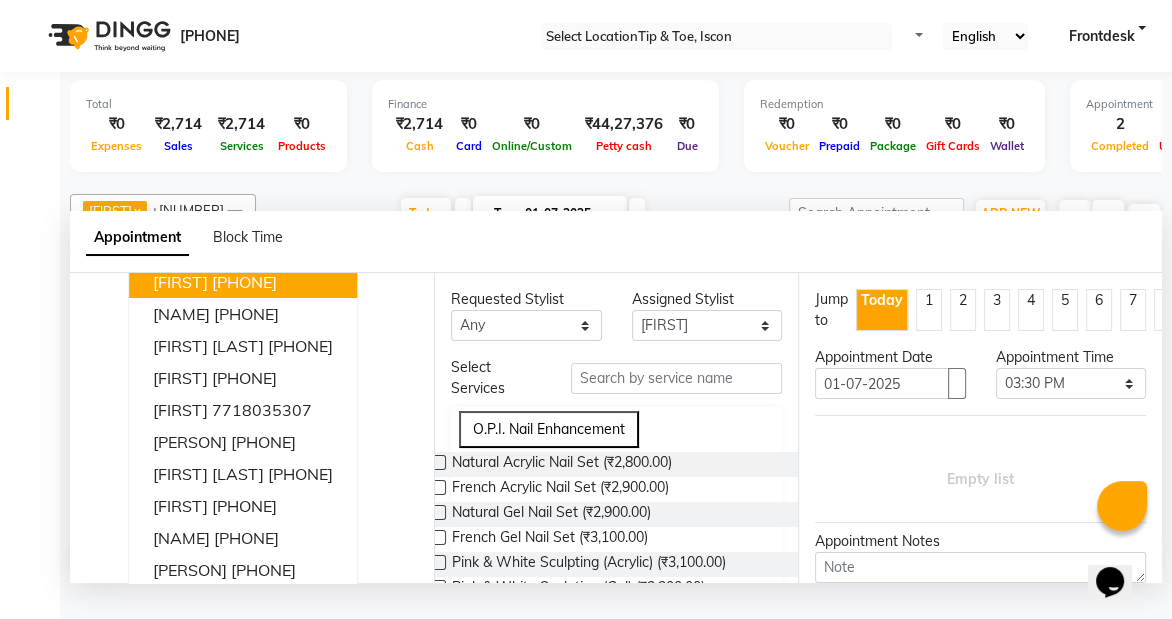 scroll, scrollTop: 97, scrollLeft: 0, axis: vertical 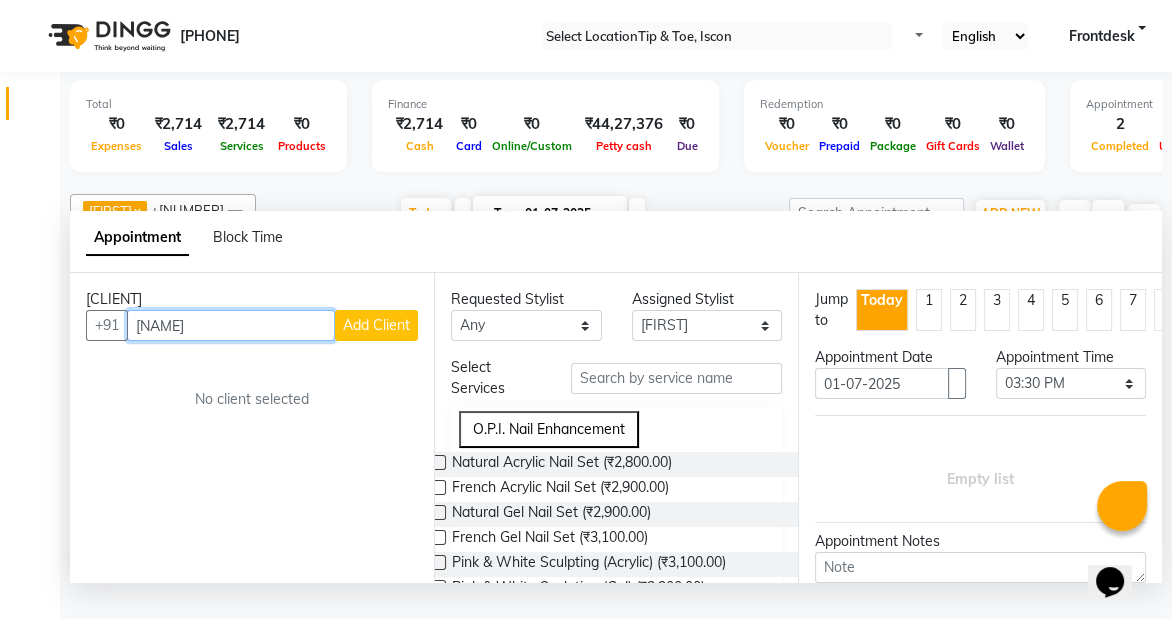 click on "[NAME]" at bounding box center (231, 325) 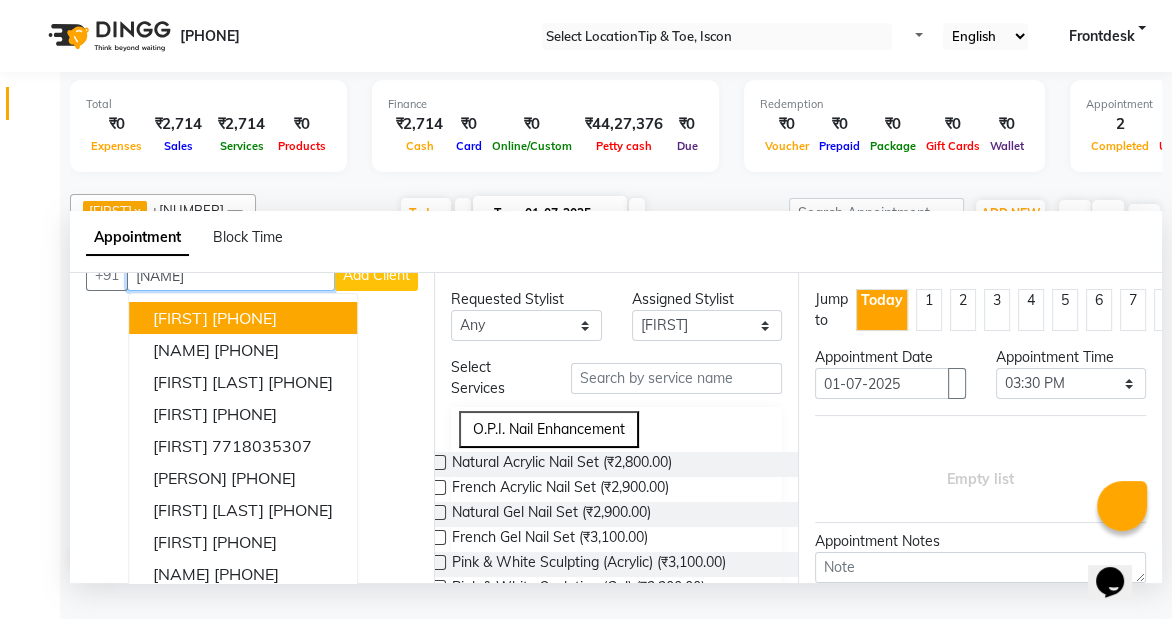 scroll, scrollTop: 55, scrollLeft: 0, axis: vertical 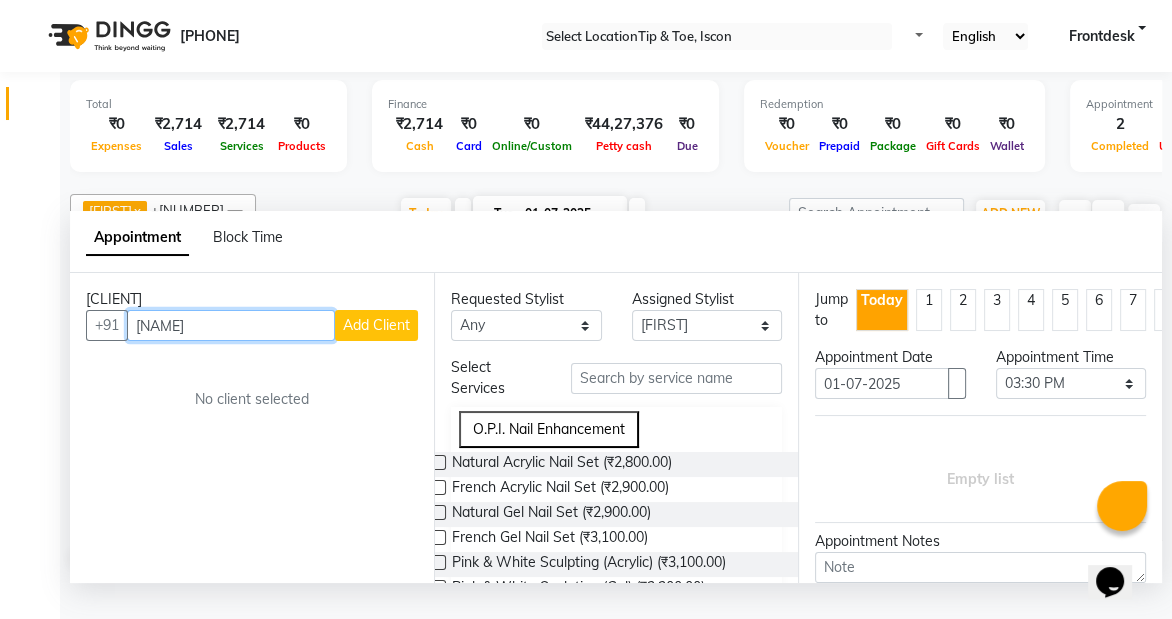 click on "[NAME]" at bounding box center [231, 325] 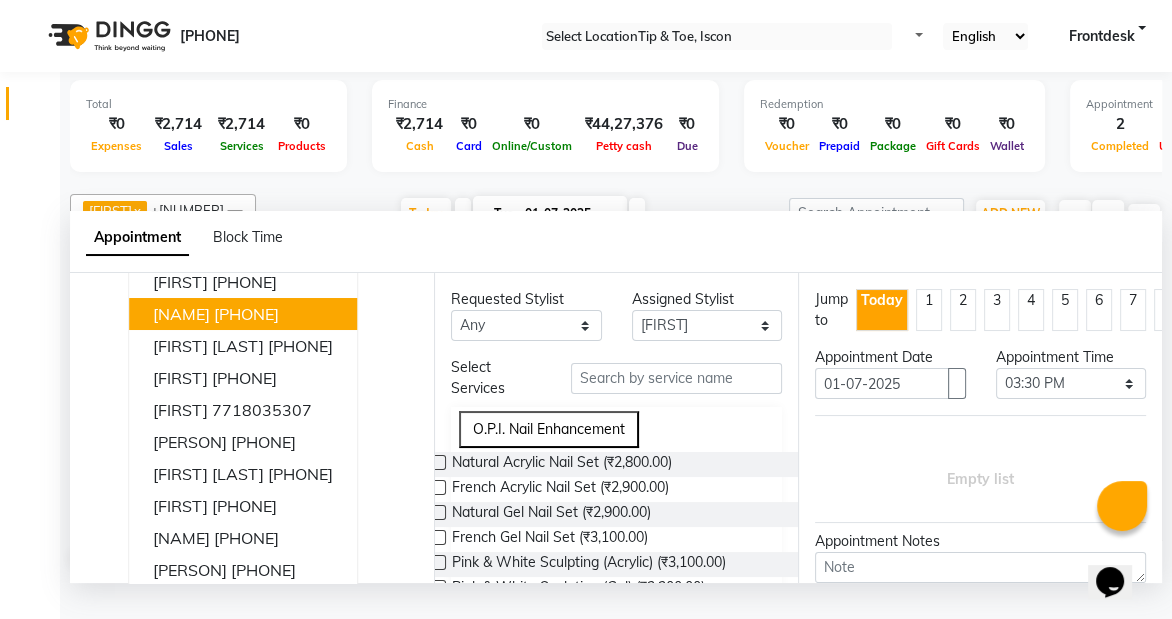 scroll, scrollTop: 97, scrollLeft: 0, axis: vertical 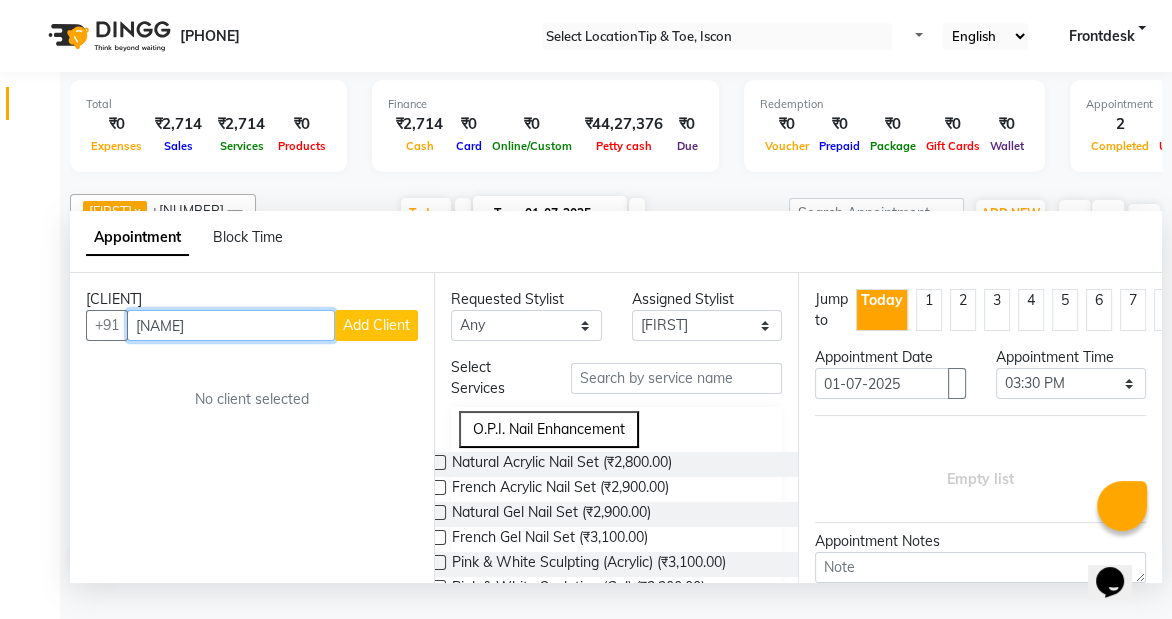 click on "[NAME]" at bounding box center [231, 325] 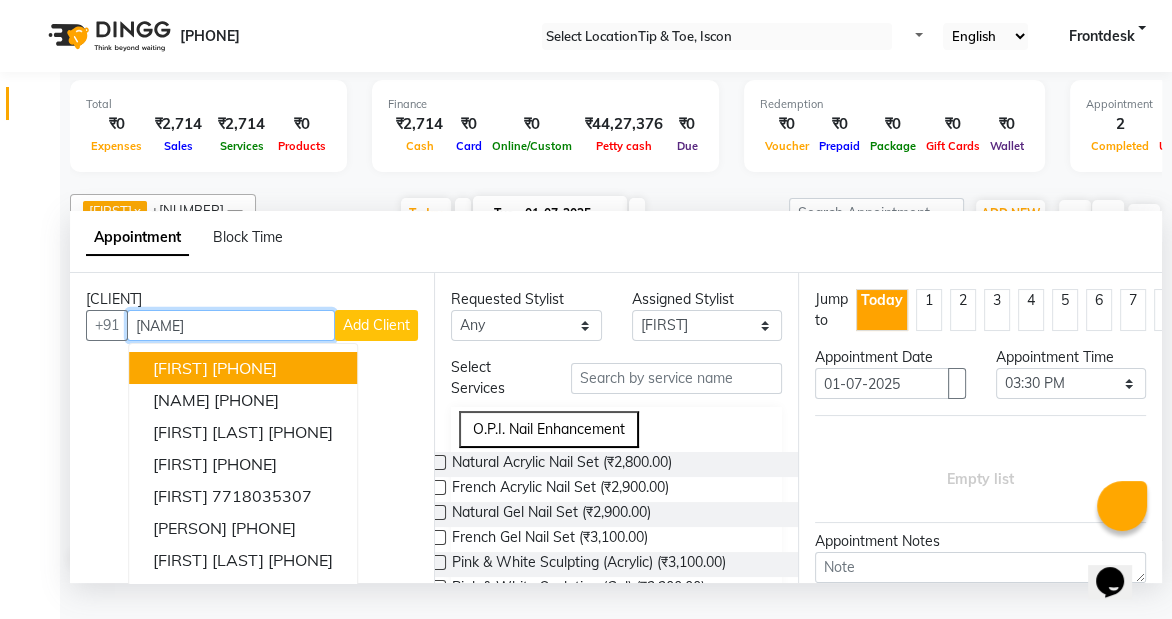 click on "[NAME]" at bounding box center [231, 325] 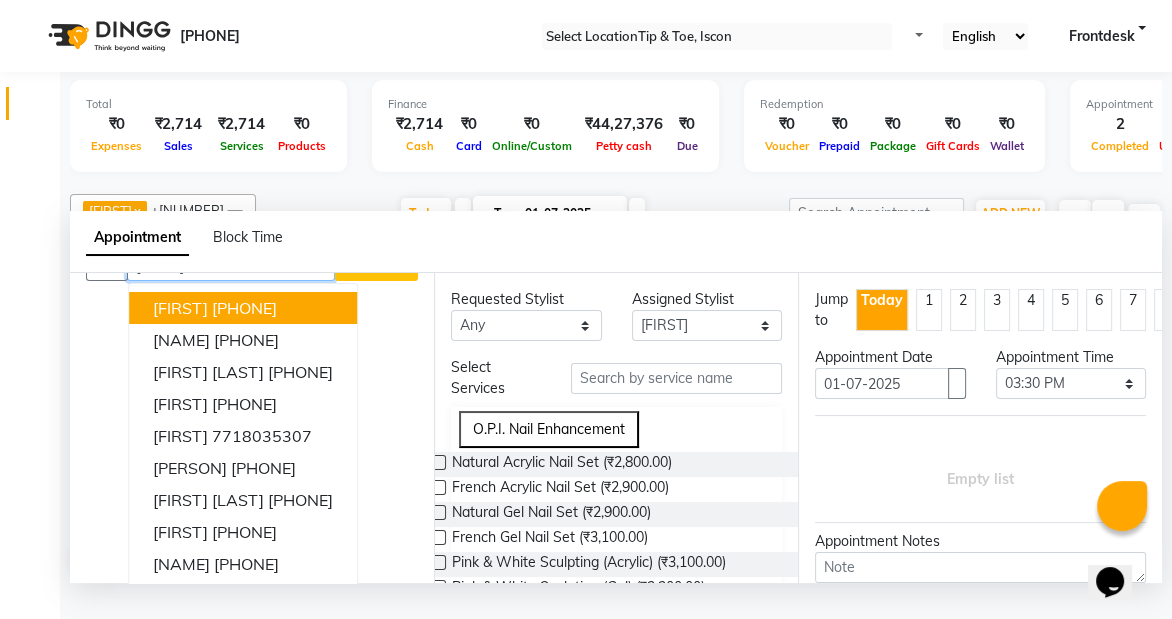 scroll, scrollTop: 61, scrollLeft: 0, axis: vertical 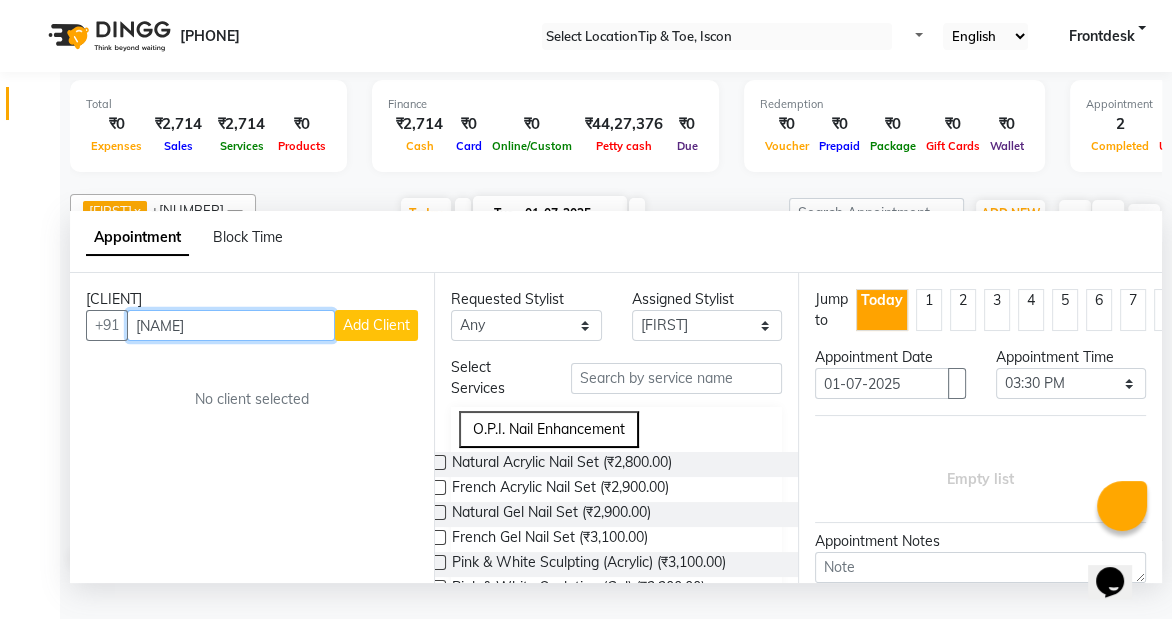 click on "[NAME]" at bounding box center (231, 325) 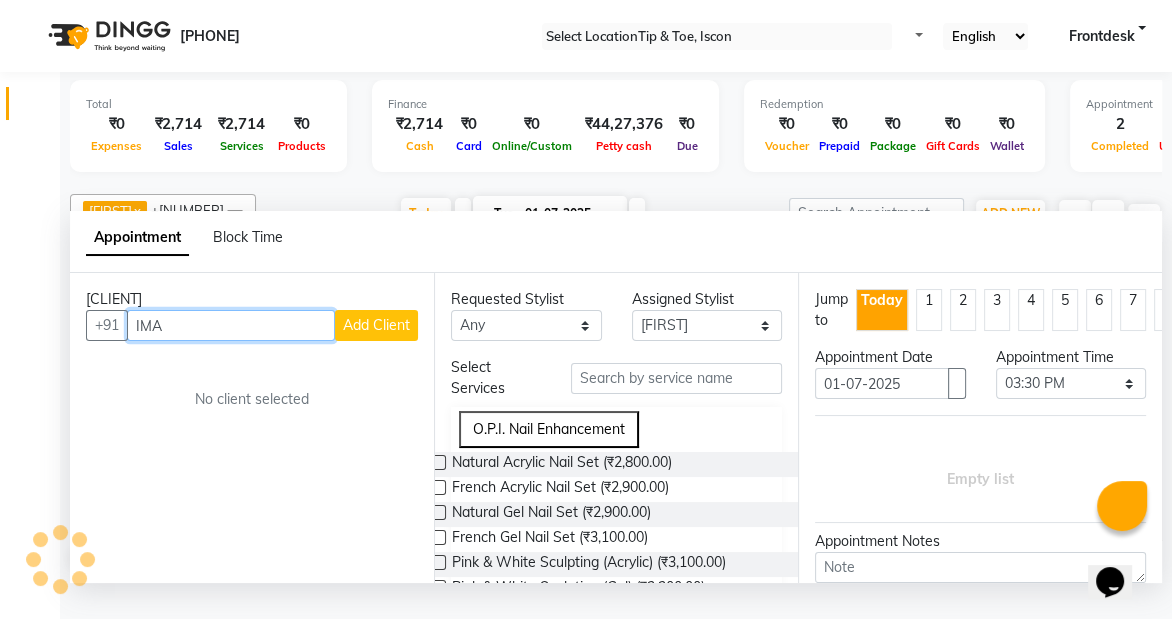 type on "IM" 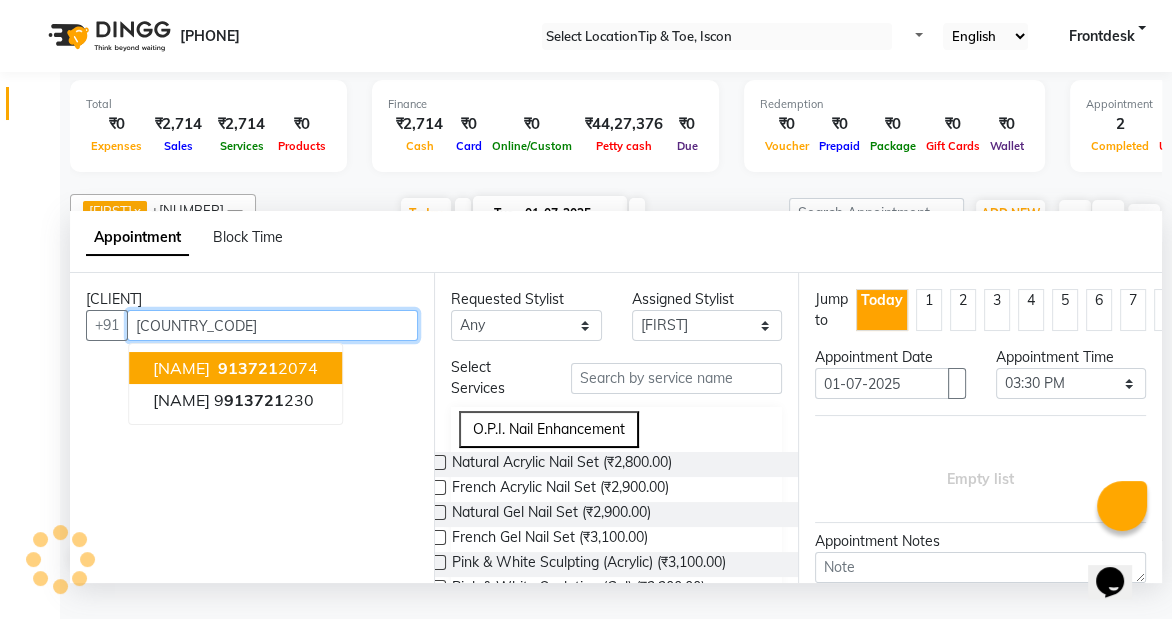 type on "9" 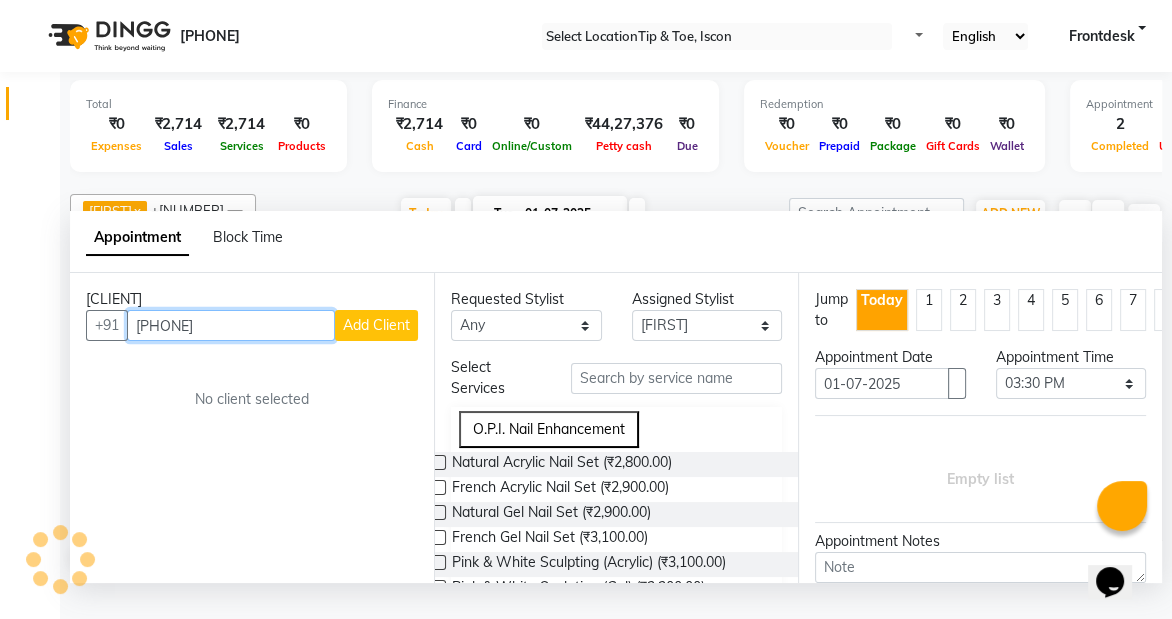 click on "[PHONE]" at bounding box center (231, 325) 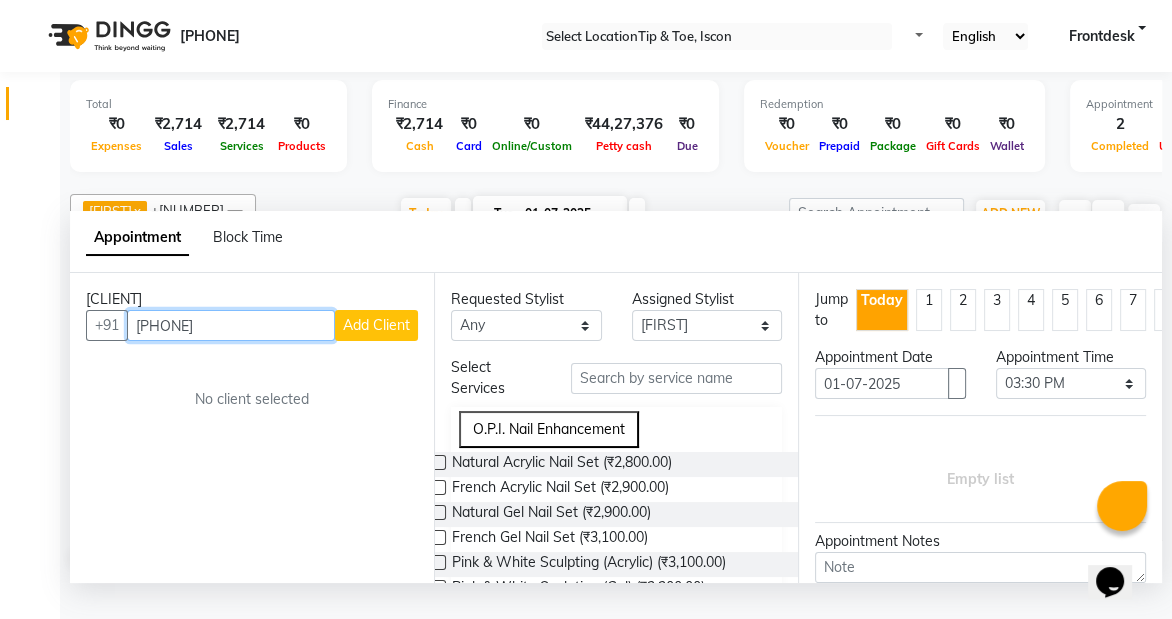 click on "[PHONE]" at bounding box center (231, 325) 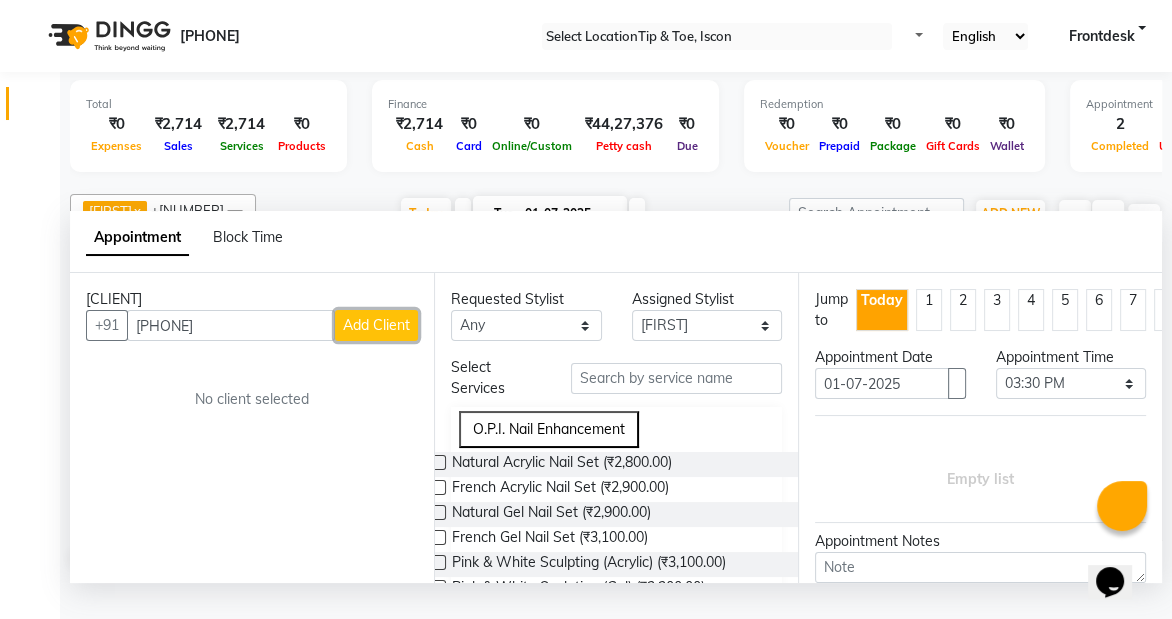 click on "Add Client" at bounding box center (376, 325) 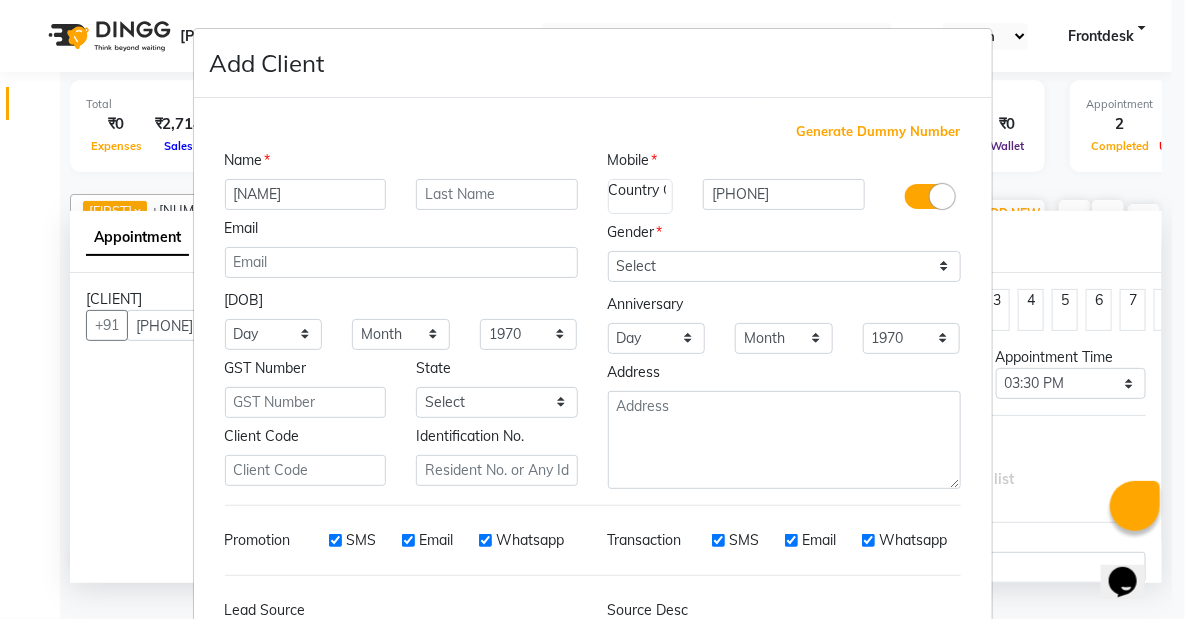 type on "[NAME]" 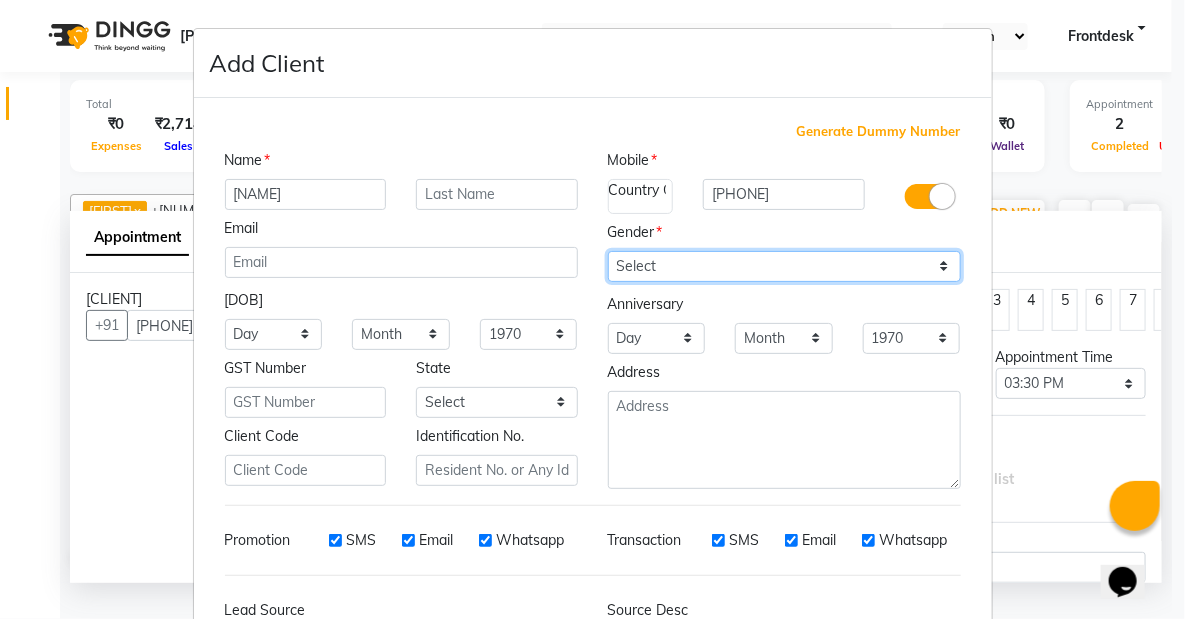 click on "Select Male Female Other Prefer Not To Say" at bounding box center (784, 266) 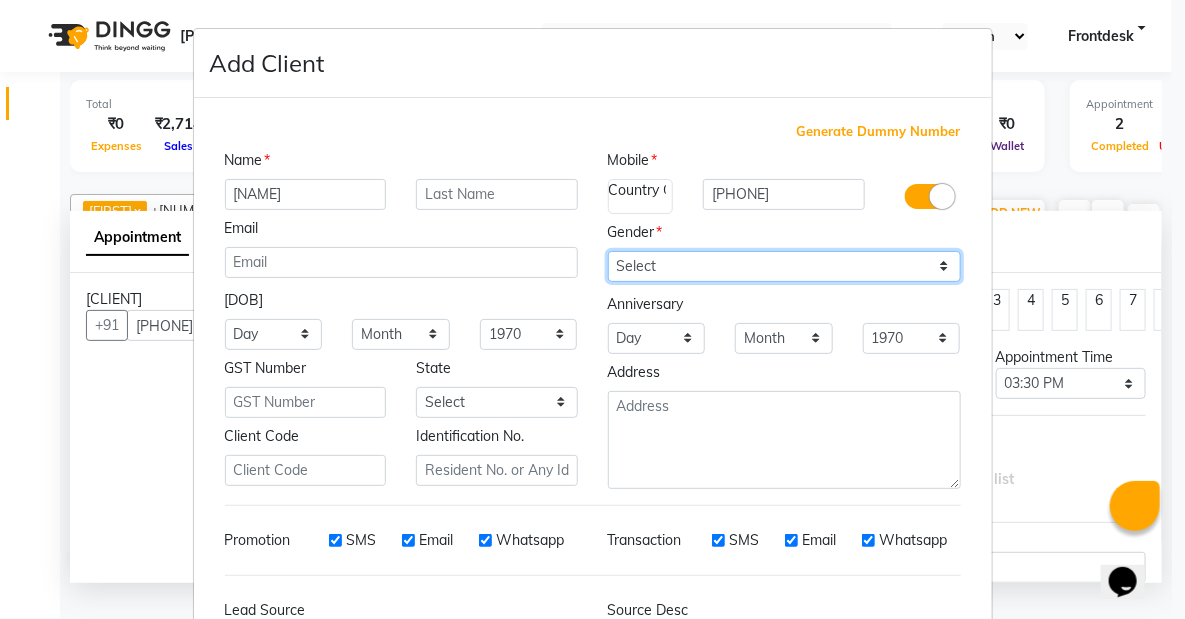 select on "female" 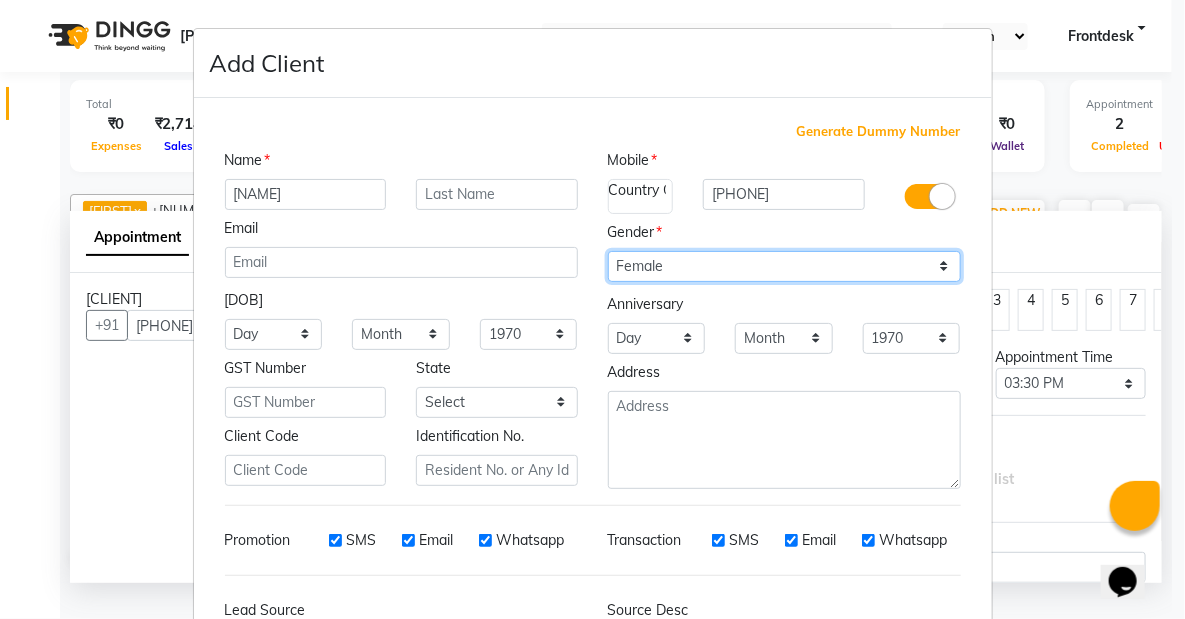 click on "Select Male Female Other Prefer Not To Say" at bounding box center [784, 266] 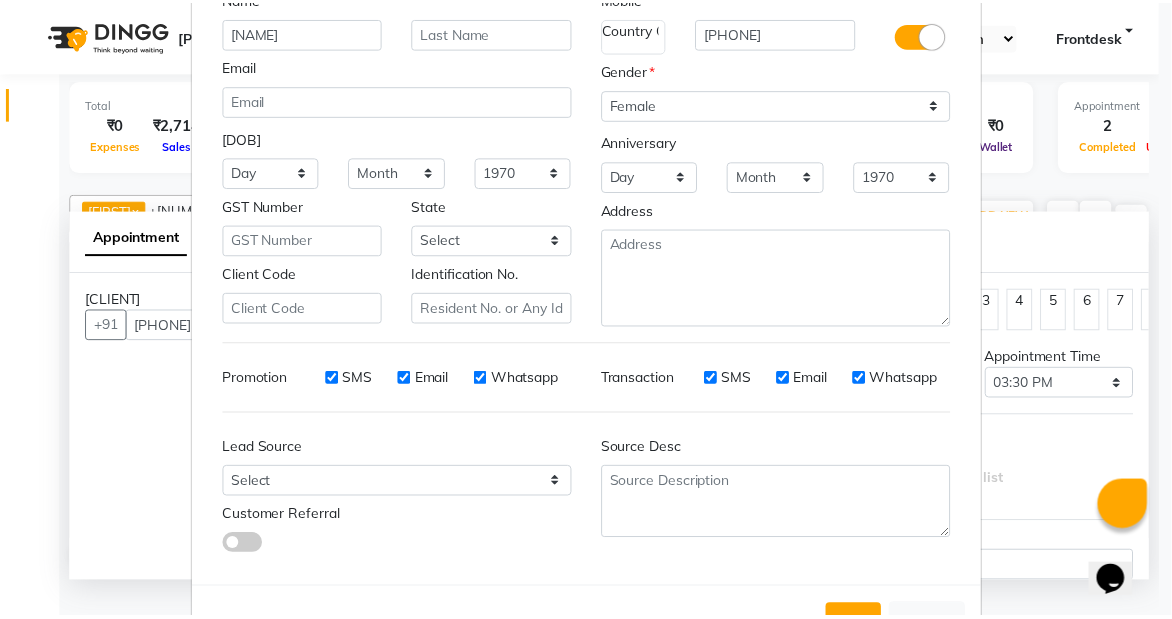 scroll, scrollTop: 234, scrollLeft: 0, axis: vertical 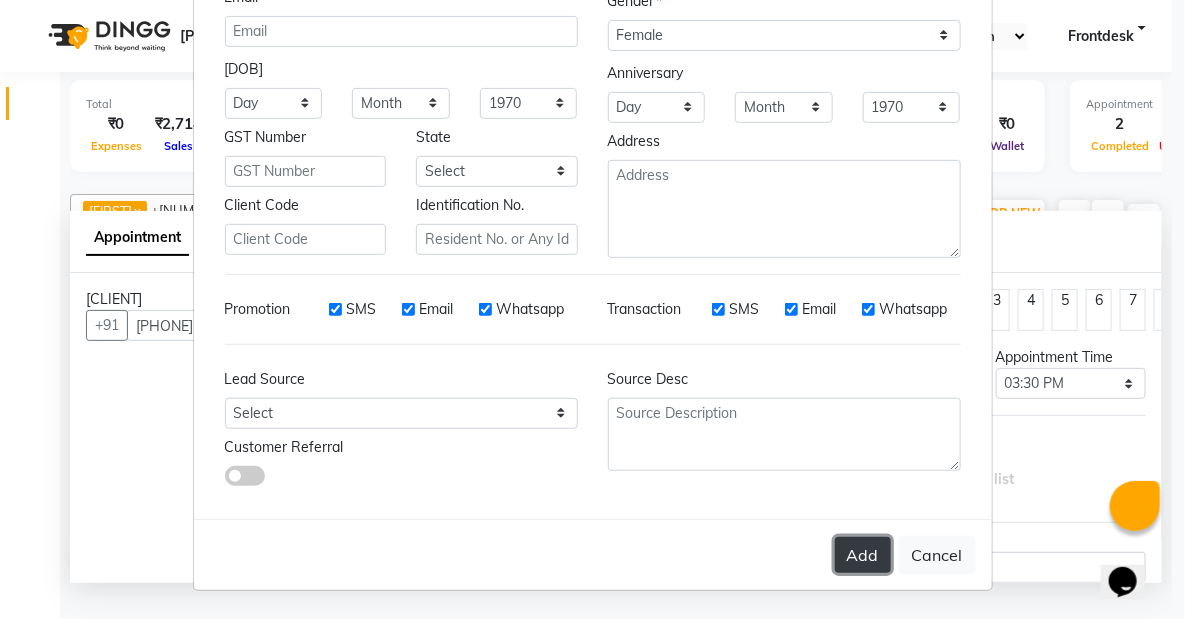 click on "Add" at bounding box center (863, 555) 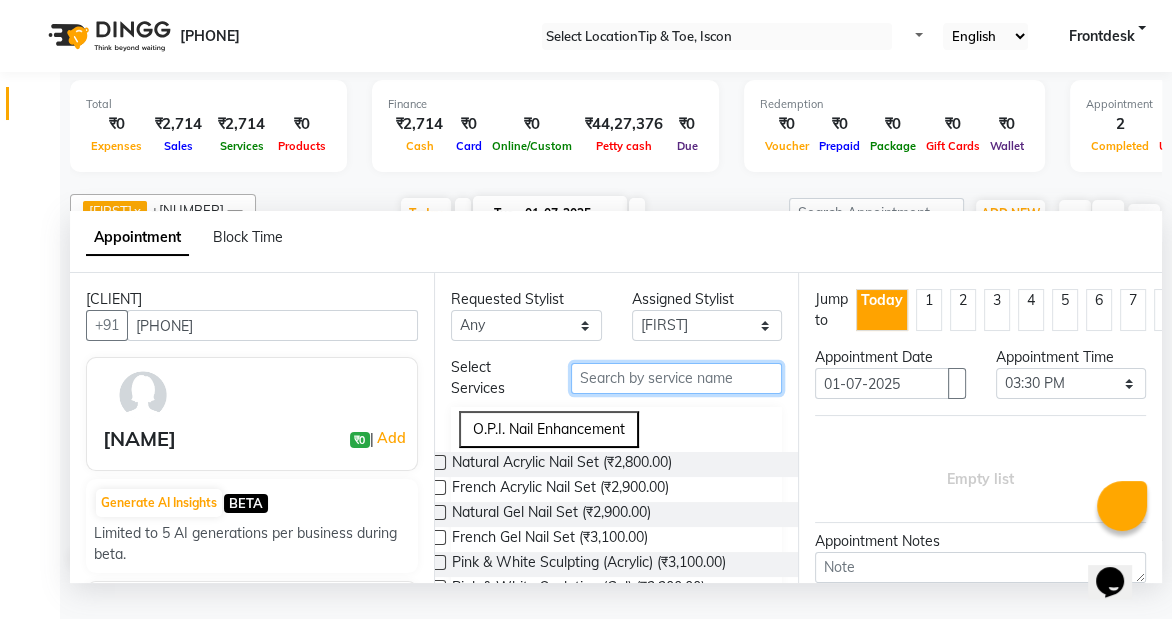 click at bounding box center (676, 378) 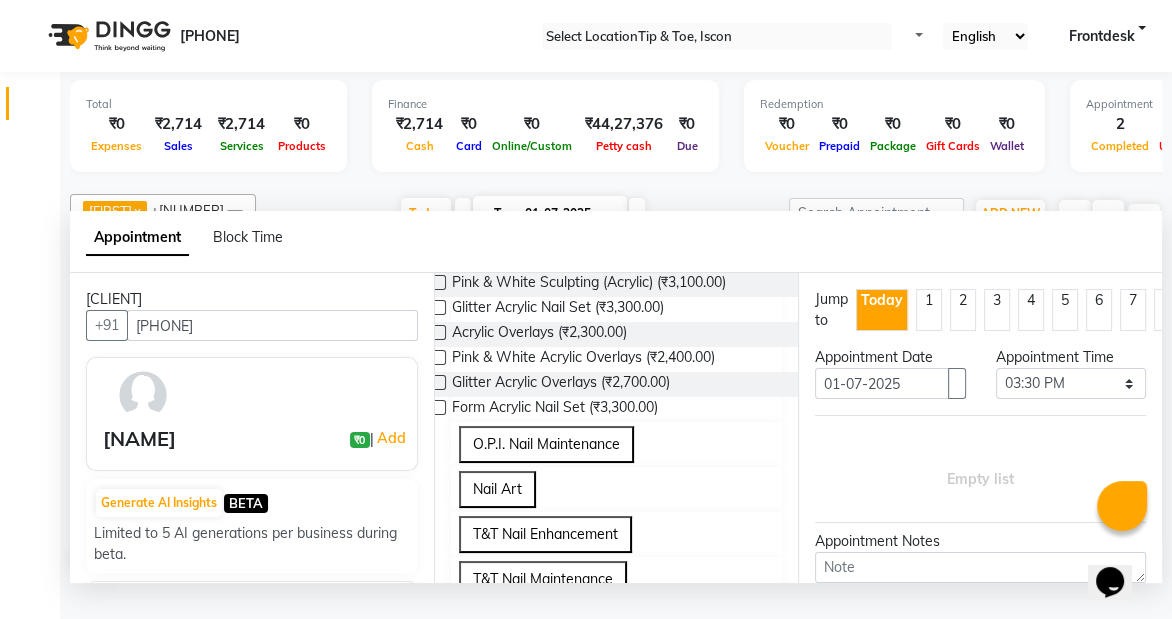 scroll, scrollTop: 258, scrollLeft: 0, axis: vertical 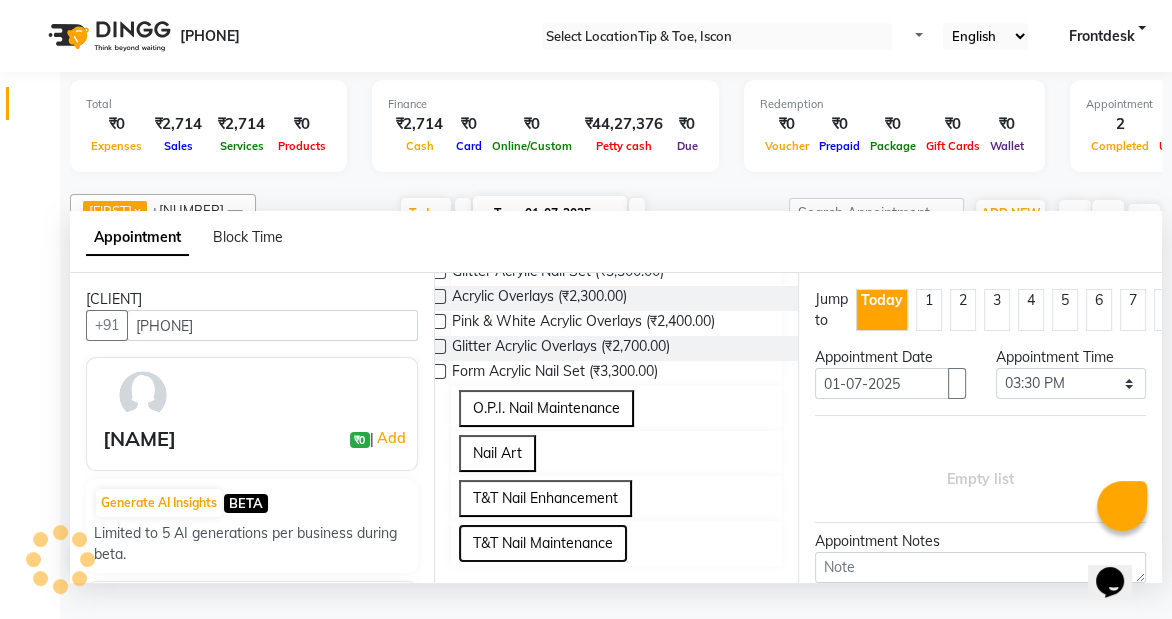 click on "T&T Nail Maintenance" at bounding box center (543, 543) 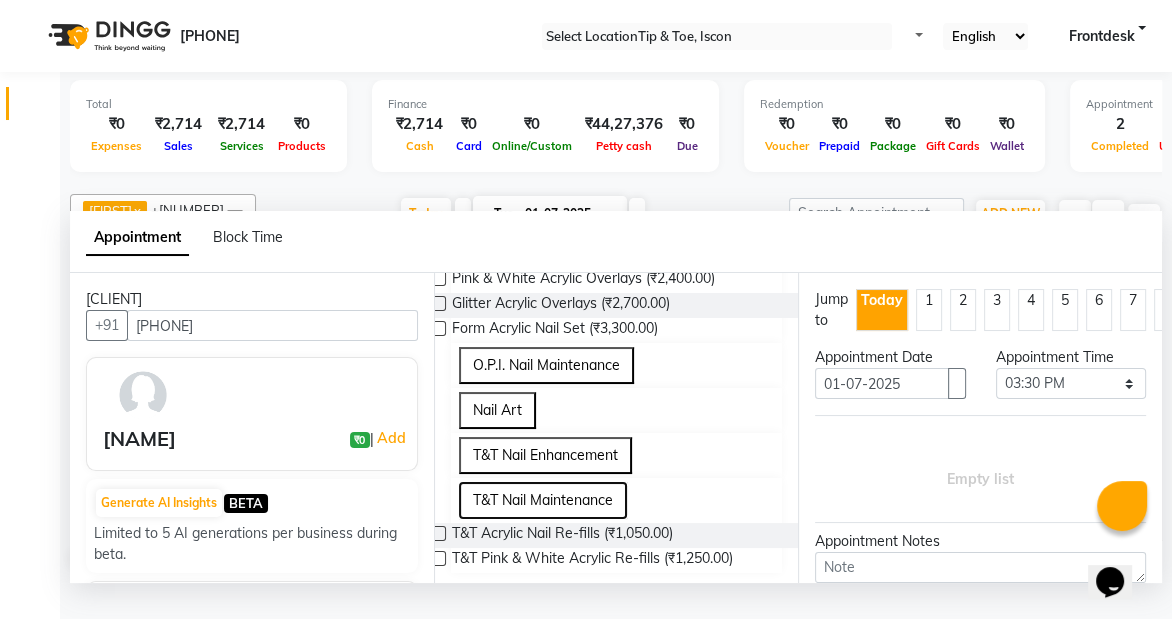 scroll, scrollTop: 408, scrollLeft: 0, axis: vertical 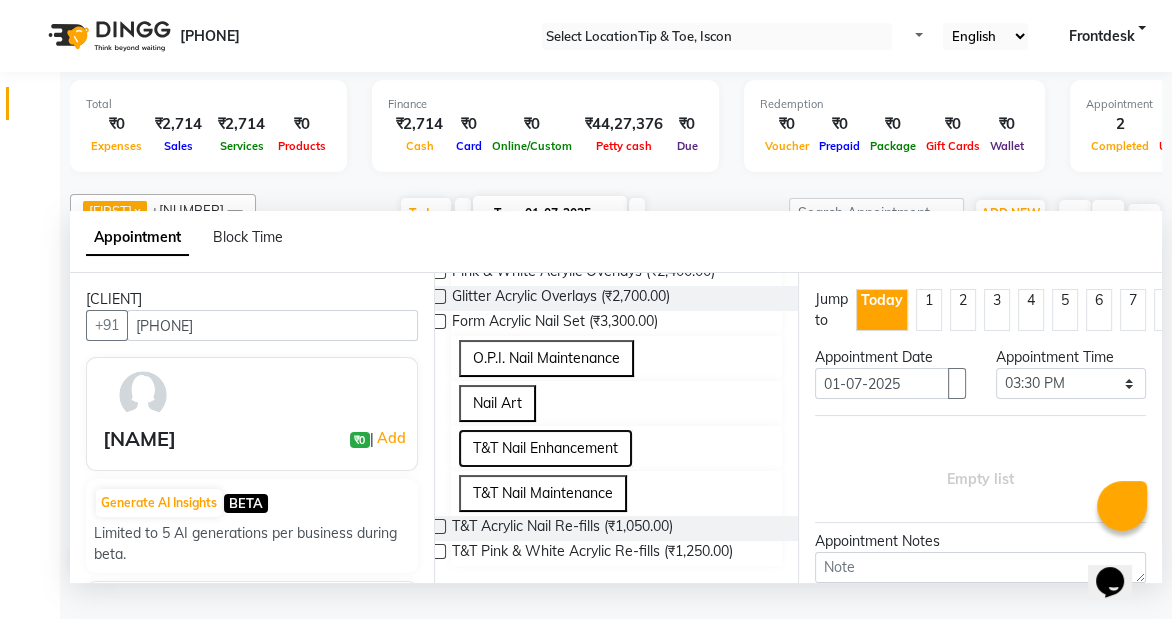 click on "T&T Nail Enhancement" at bounding box center (545, 448) 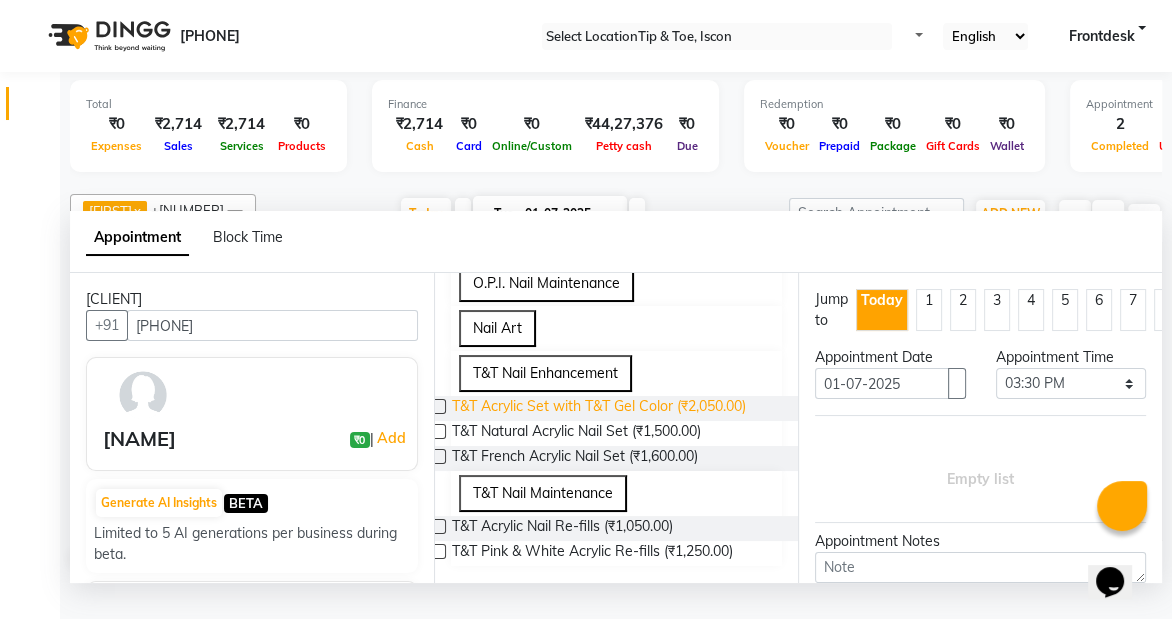 click on "T&T Acrylic Set with T&T Gel Color (₹2,050.00)" at bounding box center (599, 408) 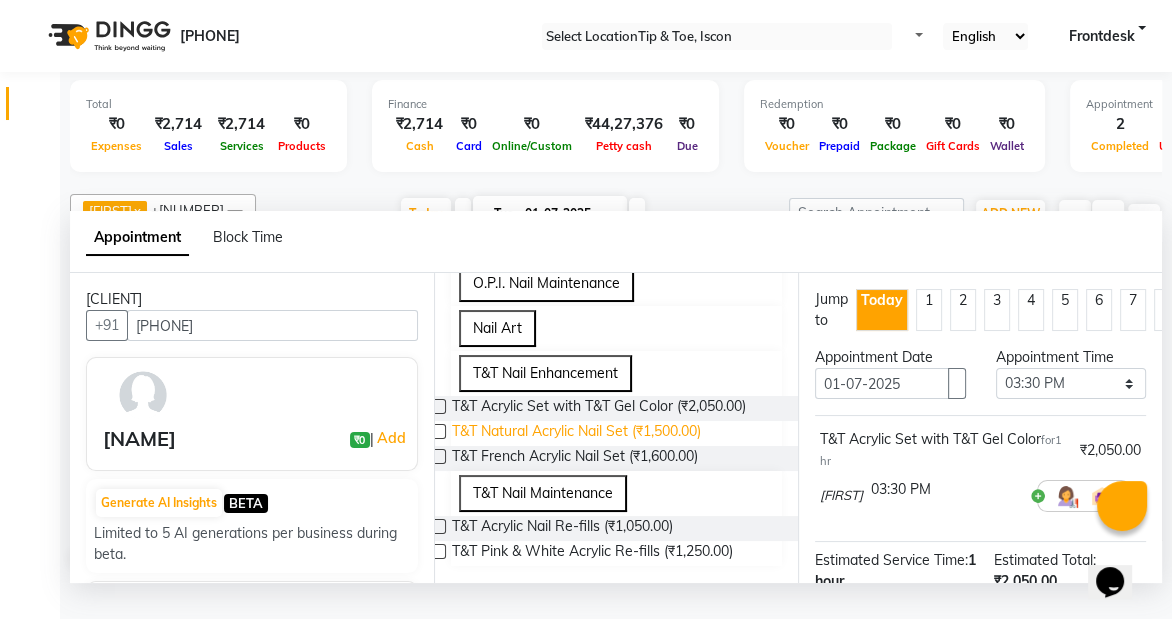 click on "T&T Natural Acrylic Nail Set (₹1,500.00)" at bounding box center (599, 408) 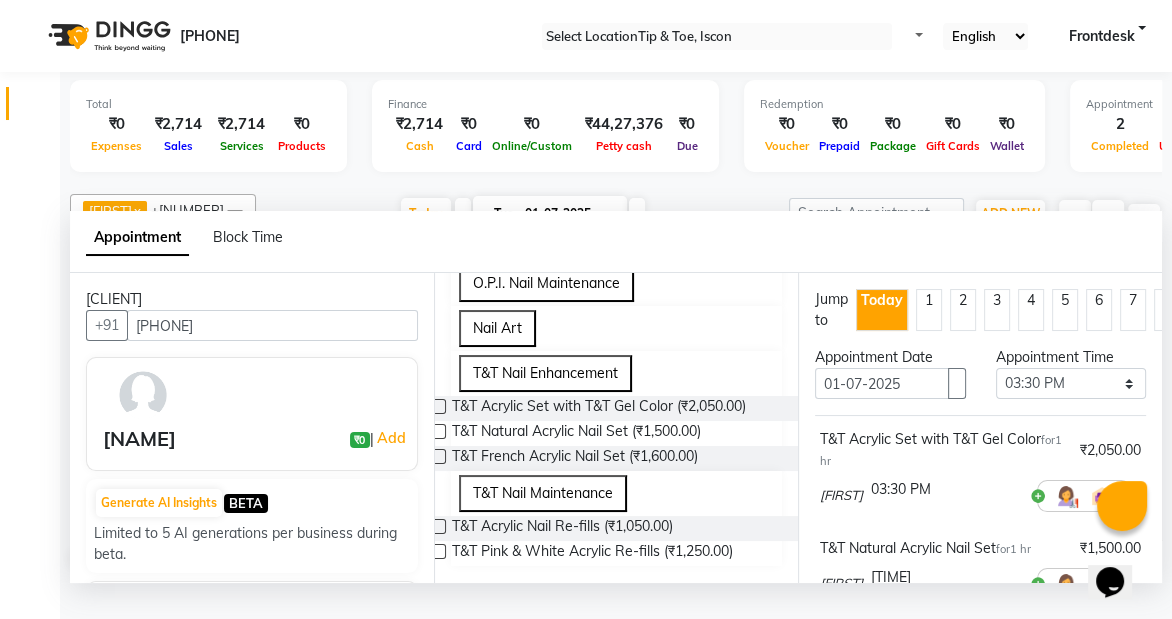 scroll, scrollTop: 123, scrollLeft: 0, axis: vertical 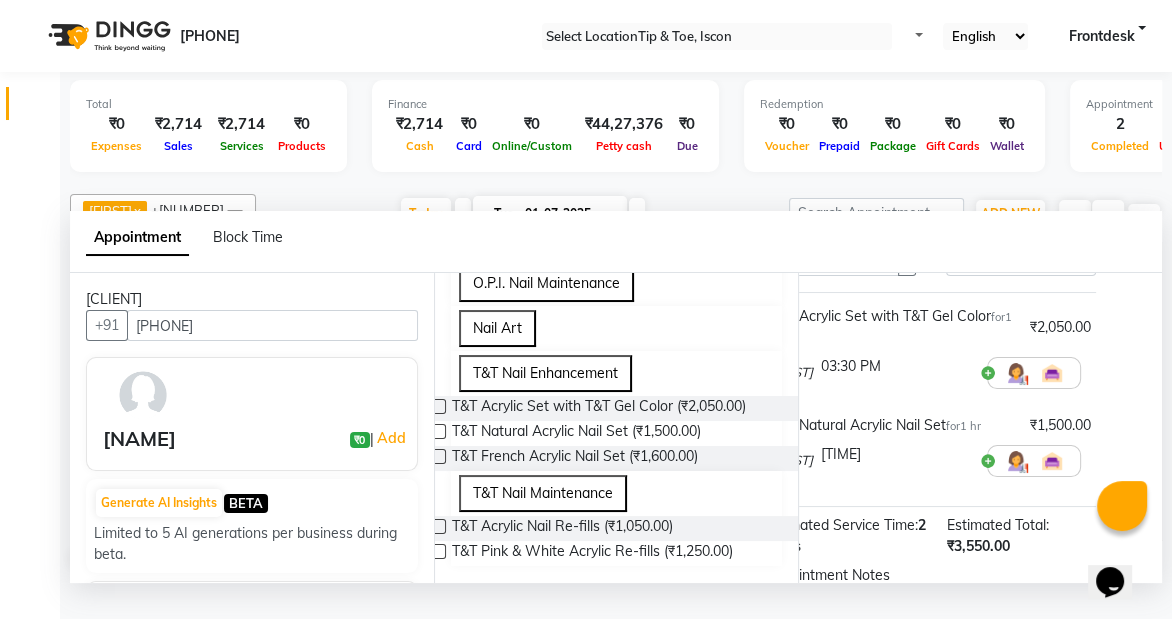 click at bounding box center (1091, 373) 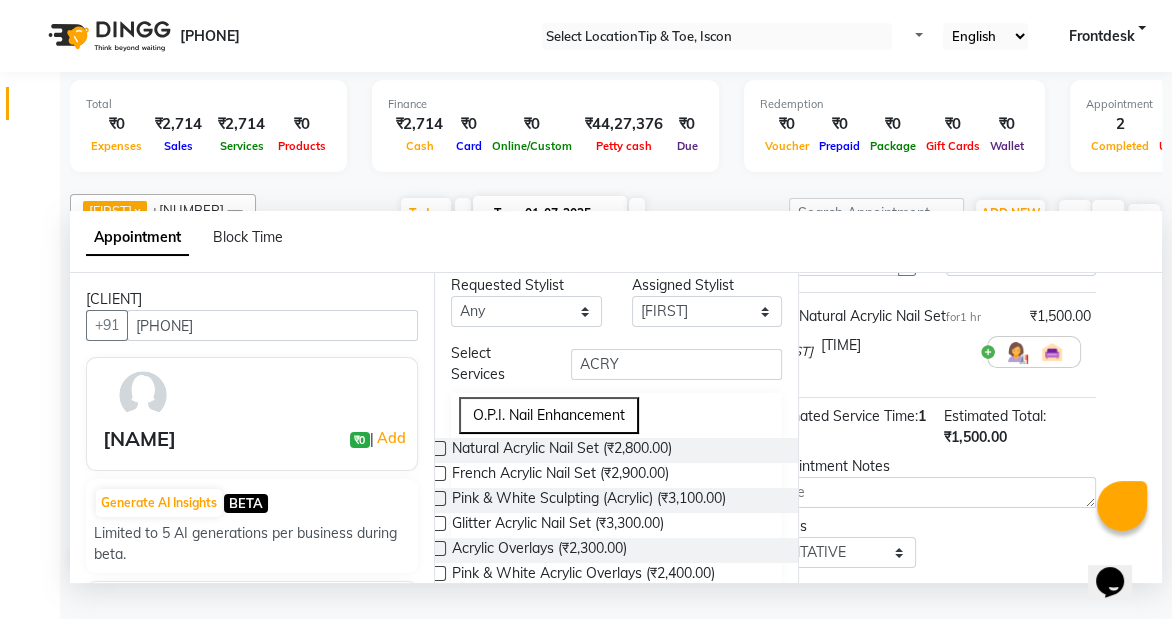 scroll, scrollTop: 11, scrollLeft: 0, axis: vertical 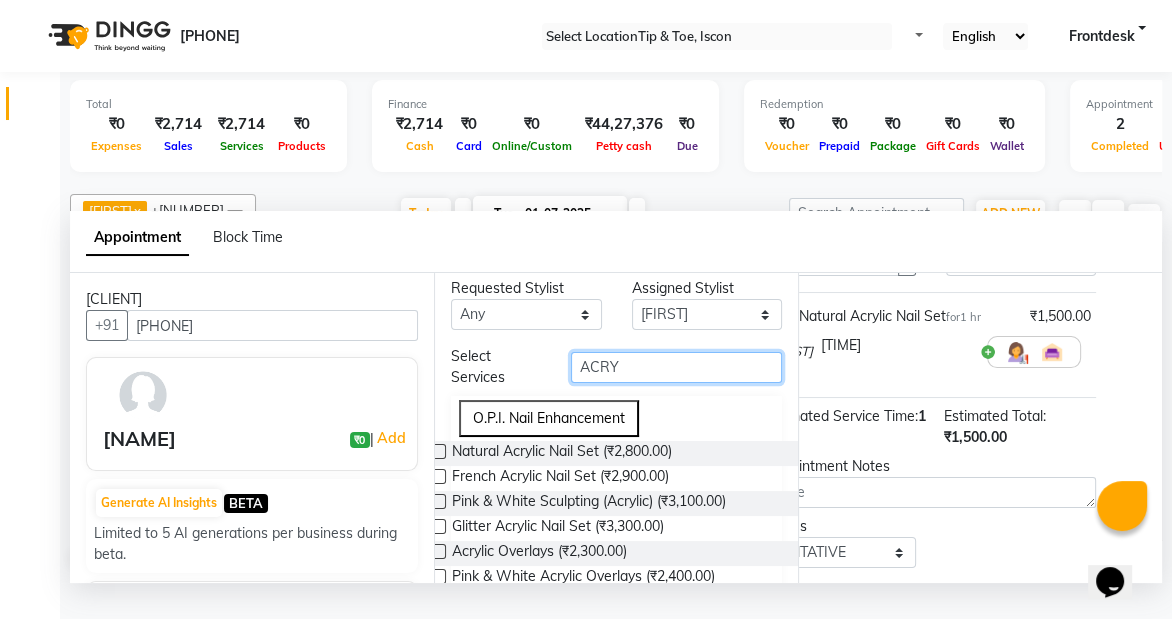 click on "ACRY" at bounding box center (676, 367) 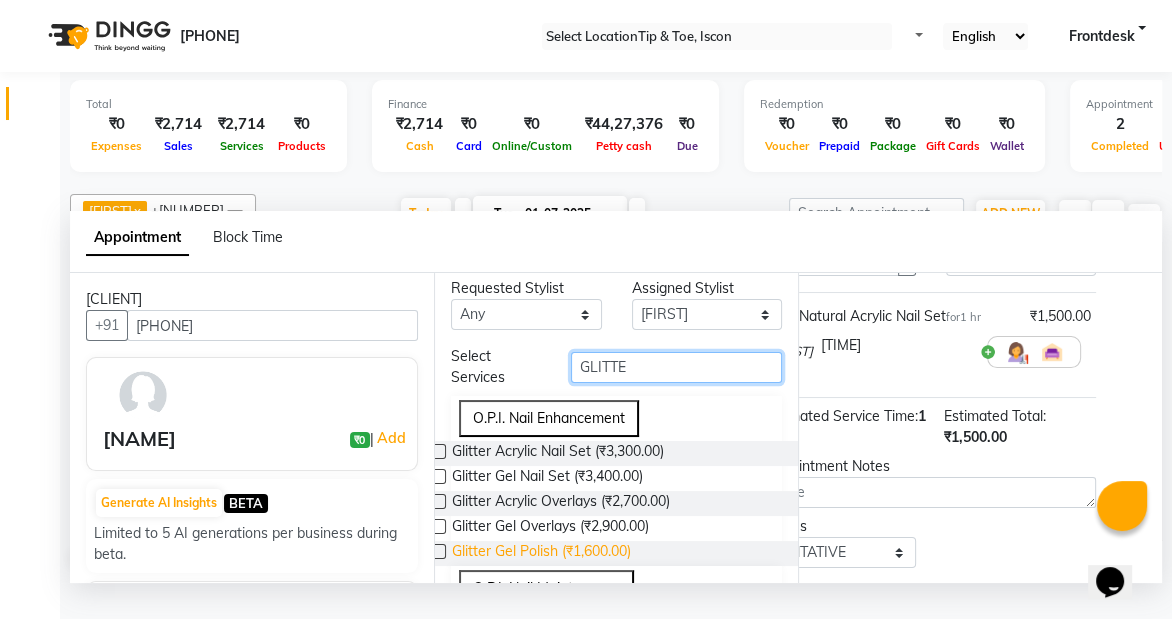 type on "GLITTE" 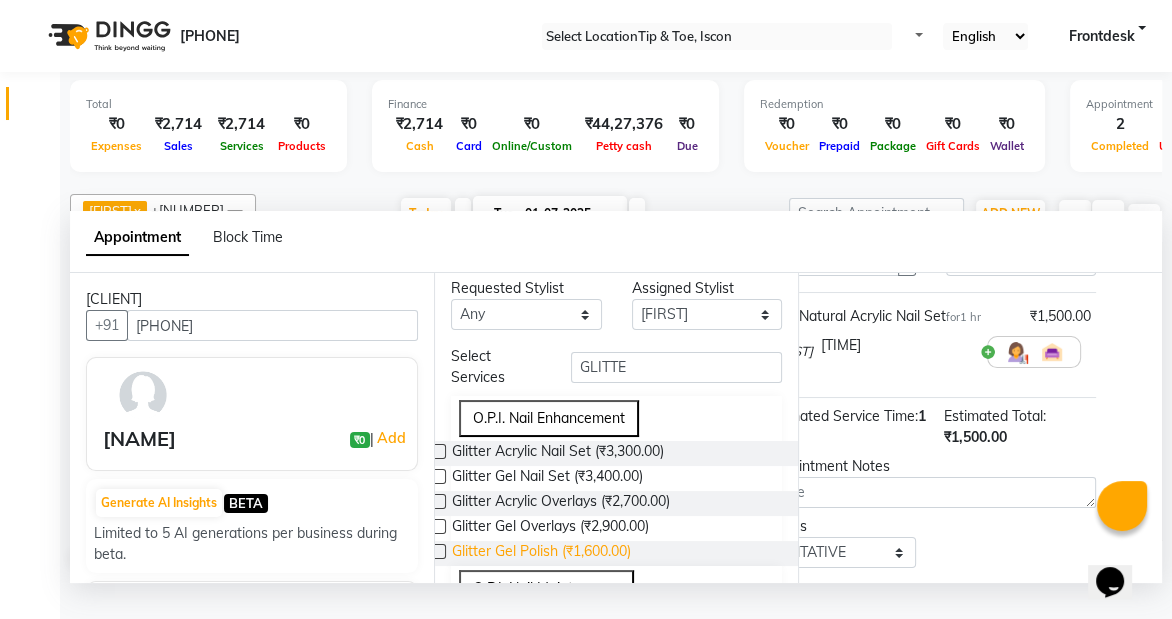 click on "Glitter Gel Polish (₹1,600.00)" at bounding box center (558, 453) 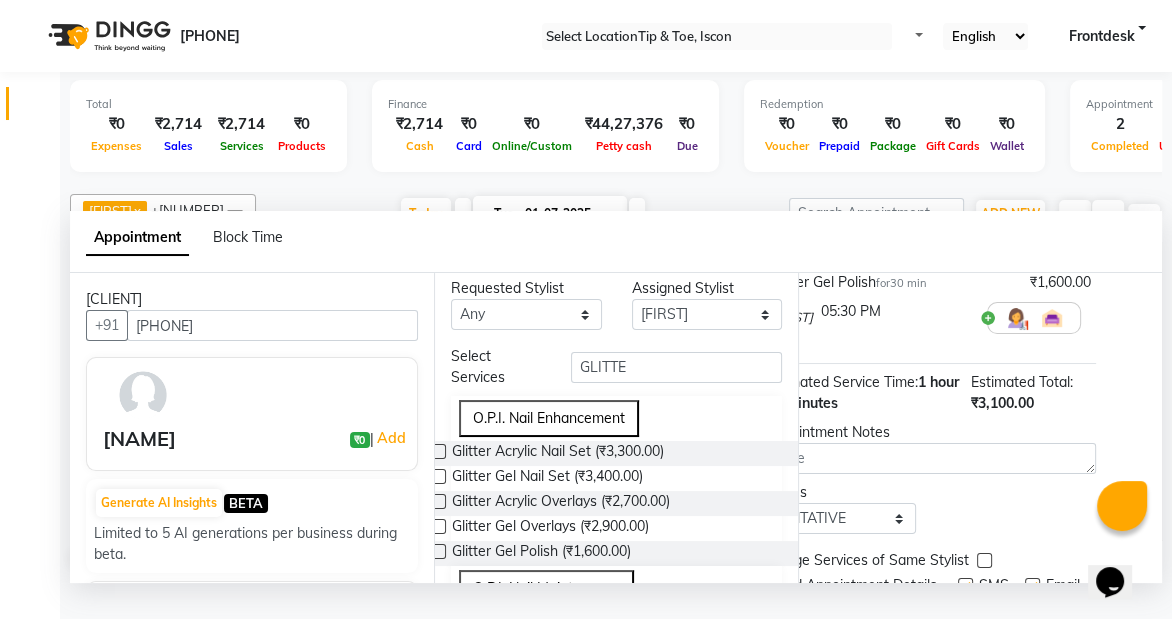scroll, scrollTop: 358, scrollLeft: 50, axis: both 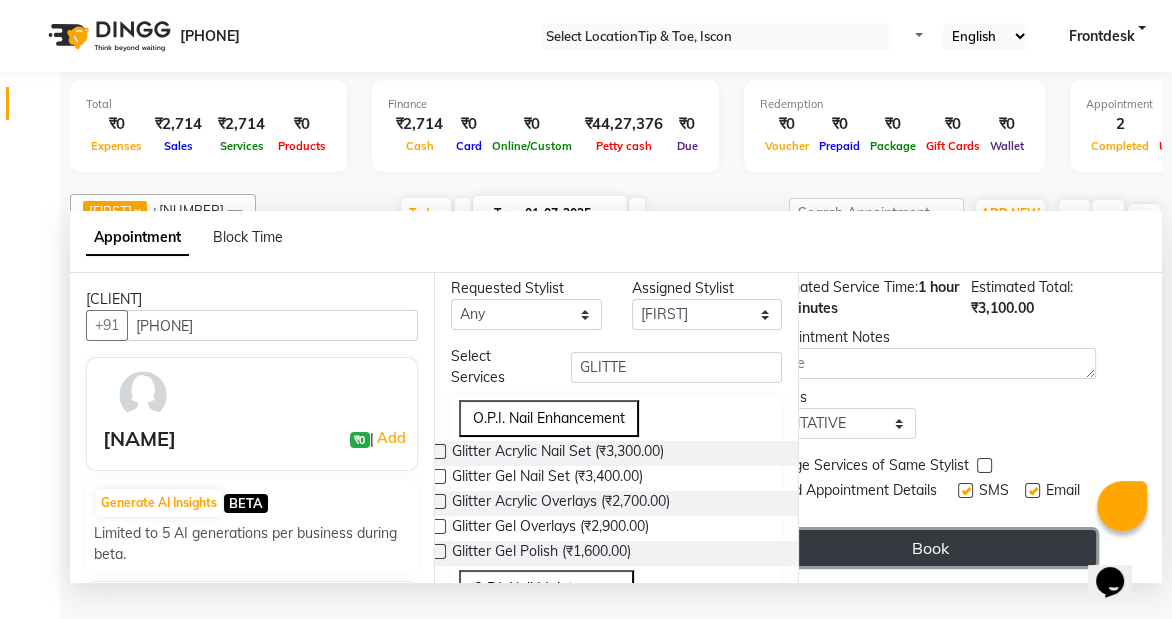 click on "Book" at bounding box center (930, 548) 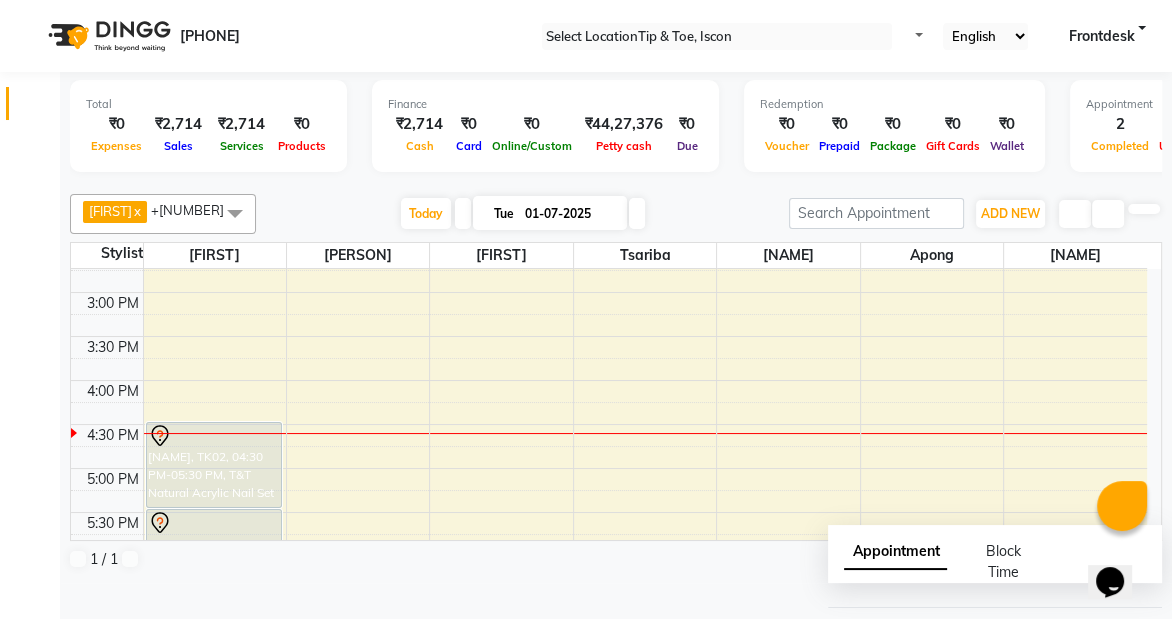 scroll, scrollTop: 0, scrollLeft: 0, axis: both 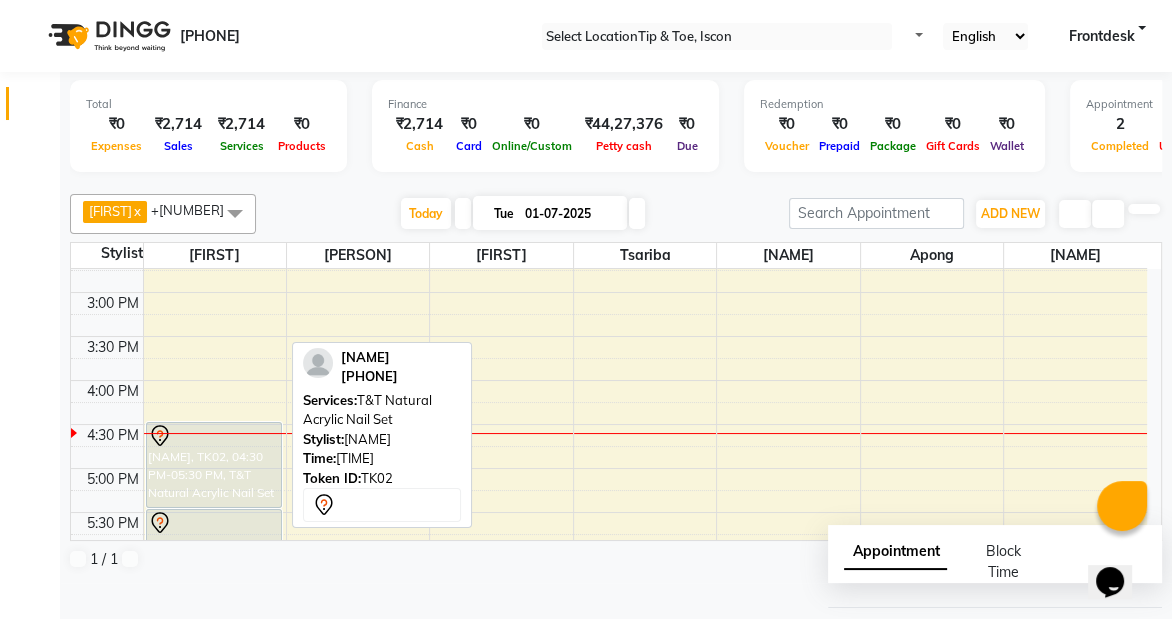 click at bounding box center (214, 436) 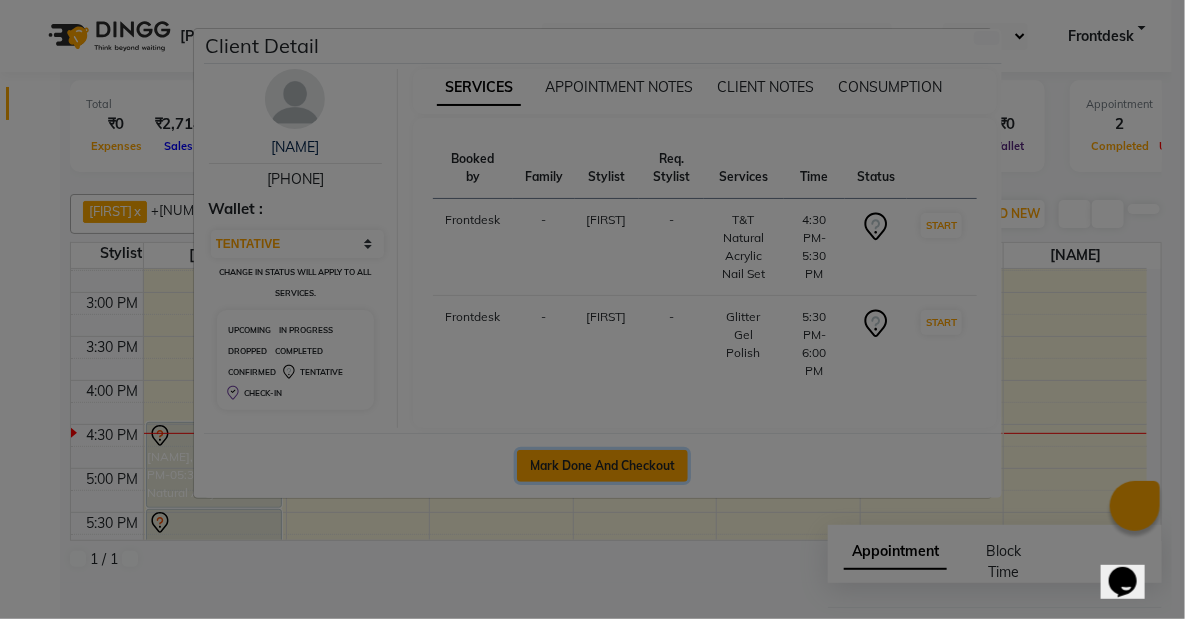 click on "Mark Done And Checkout" at bounding box center [602, 466] 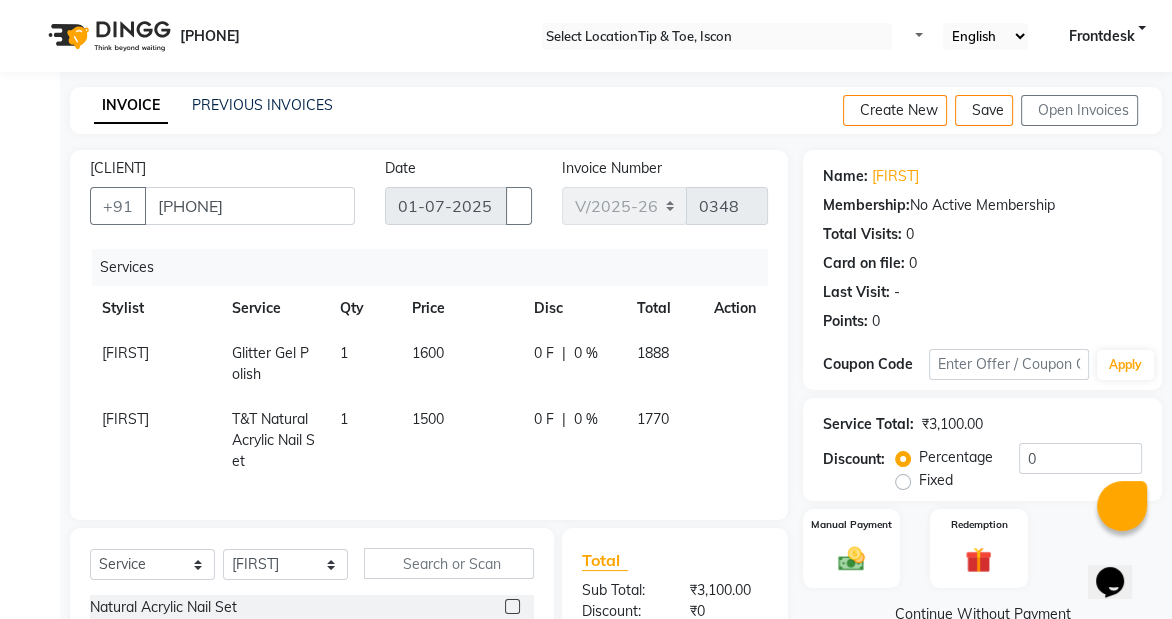 click on "T&T Natural Acrylic Nail Set" at bounding box center (270, 363) 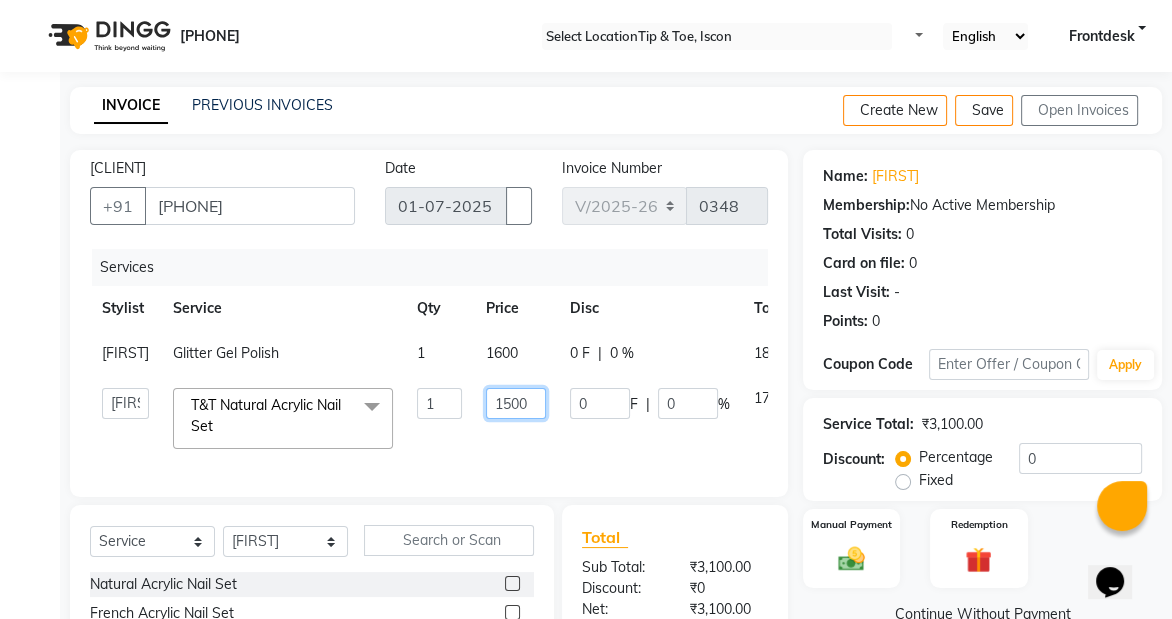 click on "1500" at bounding box center [439, 403] 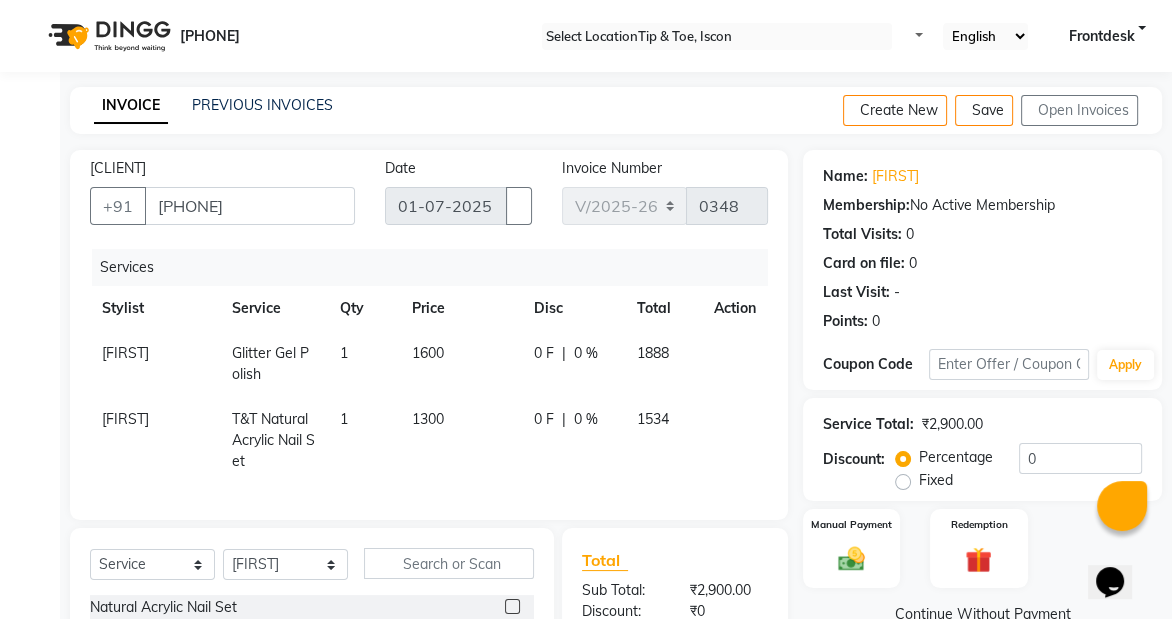 click on "Stylist Service Qty Price Disc Total Action" at bounding box center (429, 308) 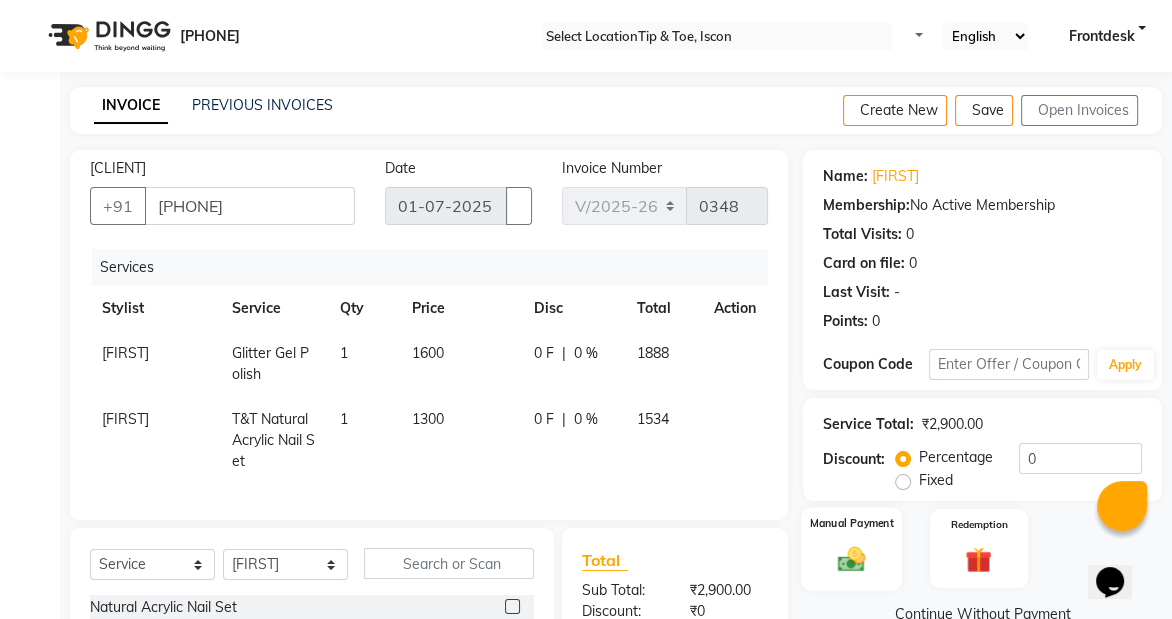 click on "Manual Payment" at bounding box center (852, 523) 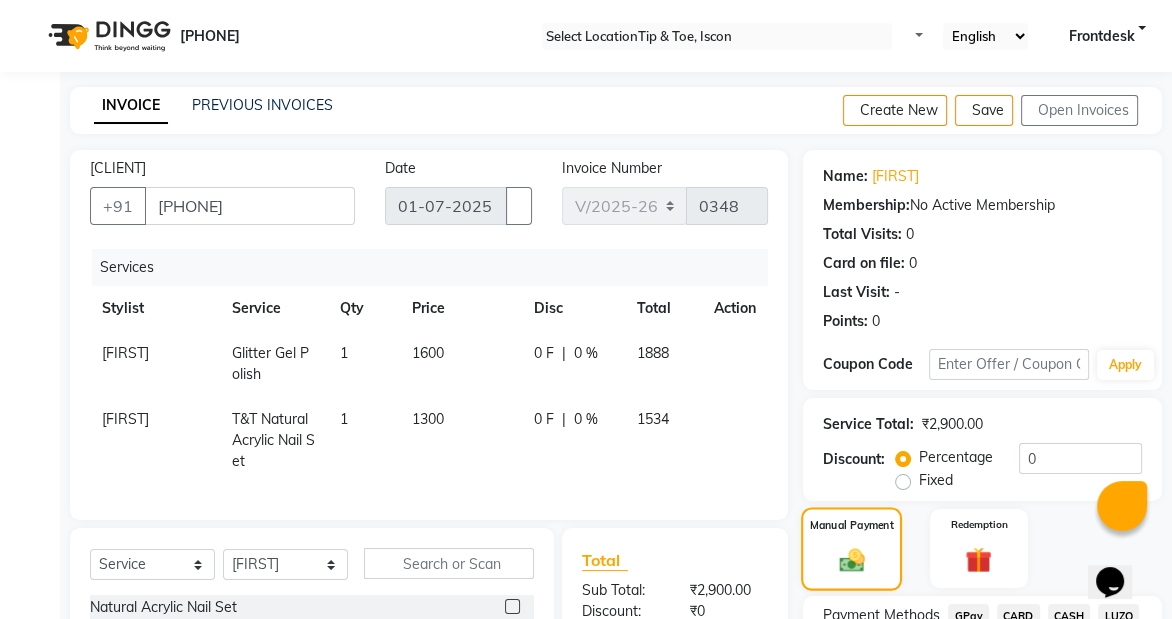 click at bounding box center (852, 559) 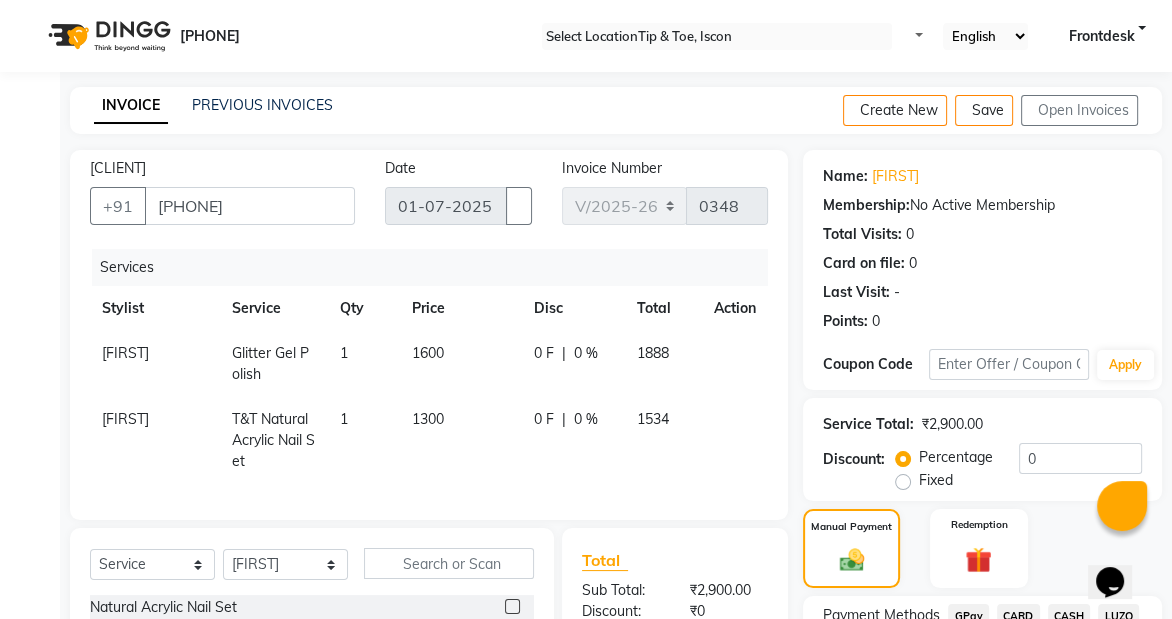 scroll, scrollTop: 247, scrollLeft: 0, axis: vertical 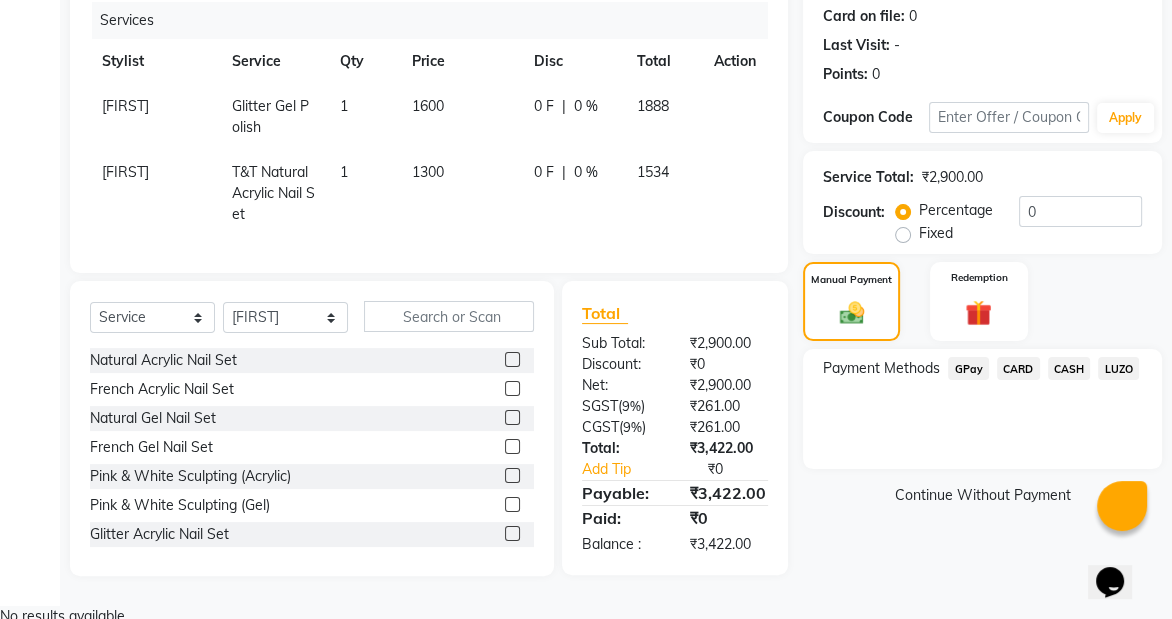 click on "CASH" at bounding box center [968, 368] 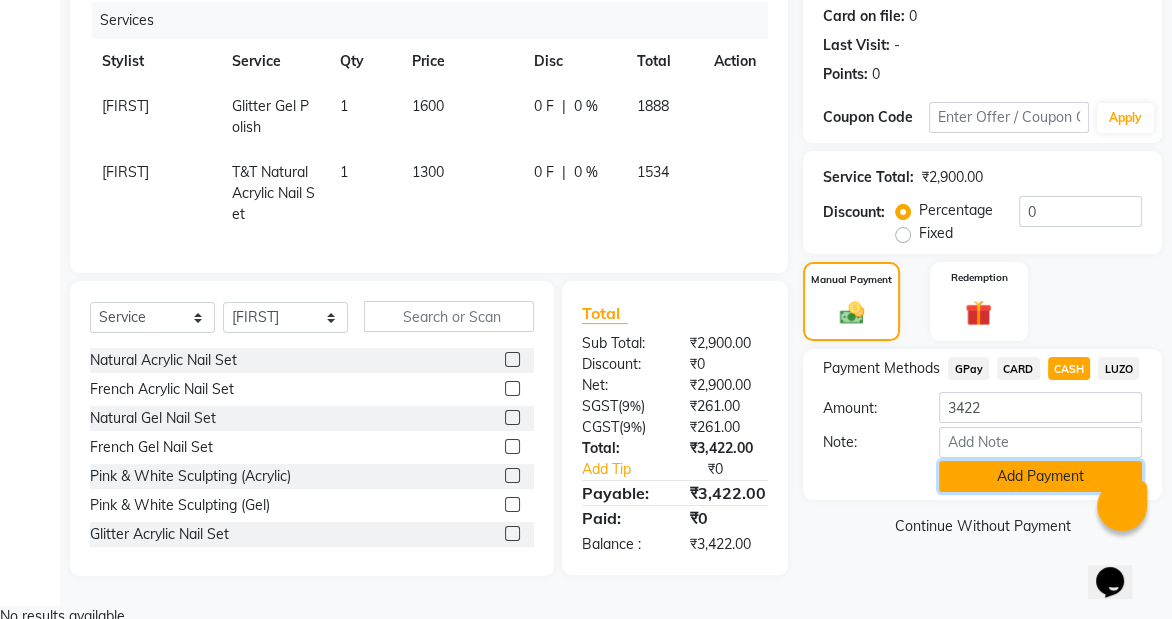 click on "Add Payment" at bounding box center (1040, 476) 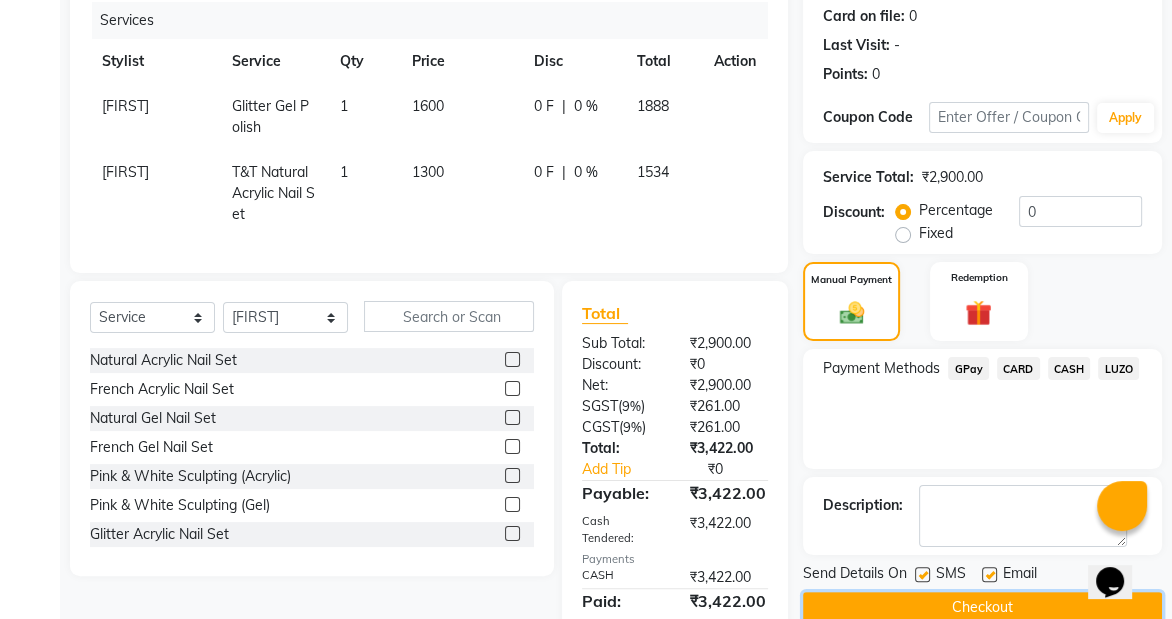 click on "Checkout" at bounding box center [982, 607] 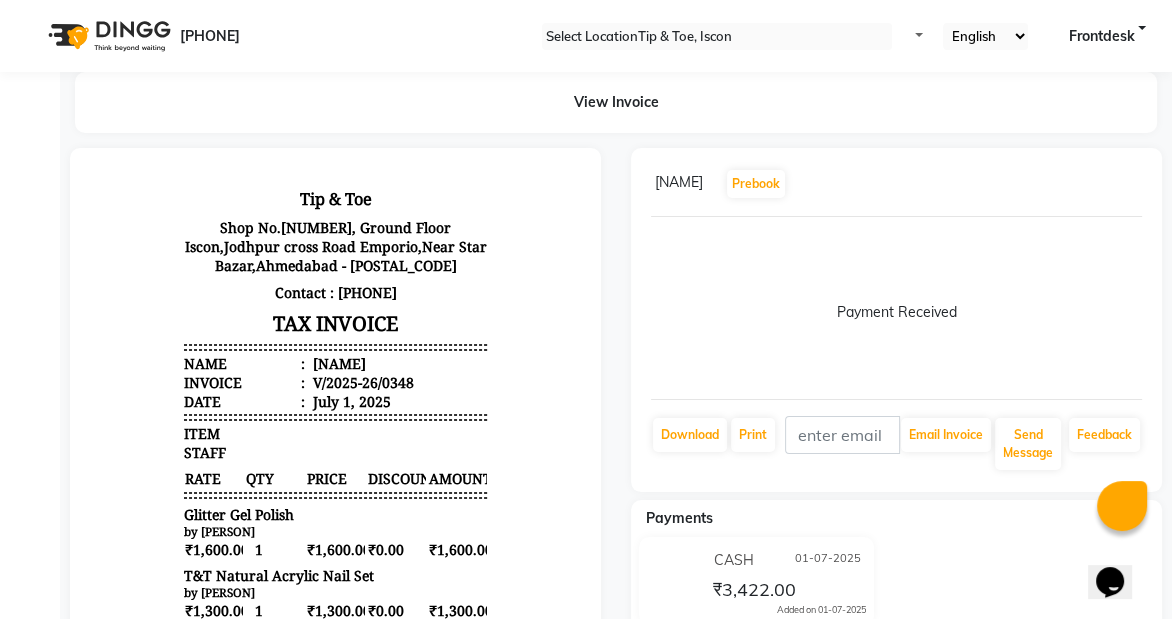 scroll, scrollTop: 0, scrollLeft: 0, axis: both 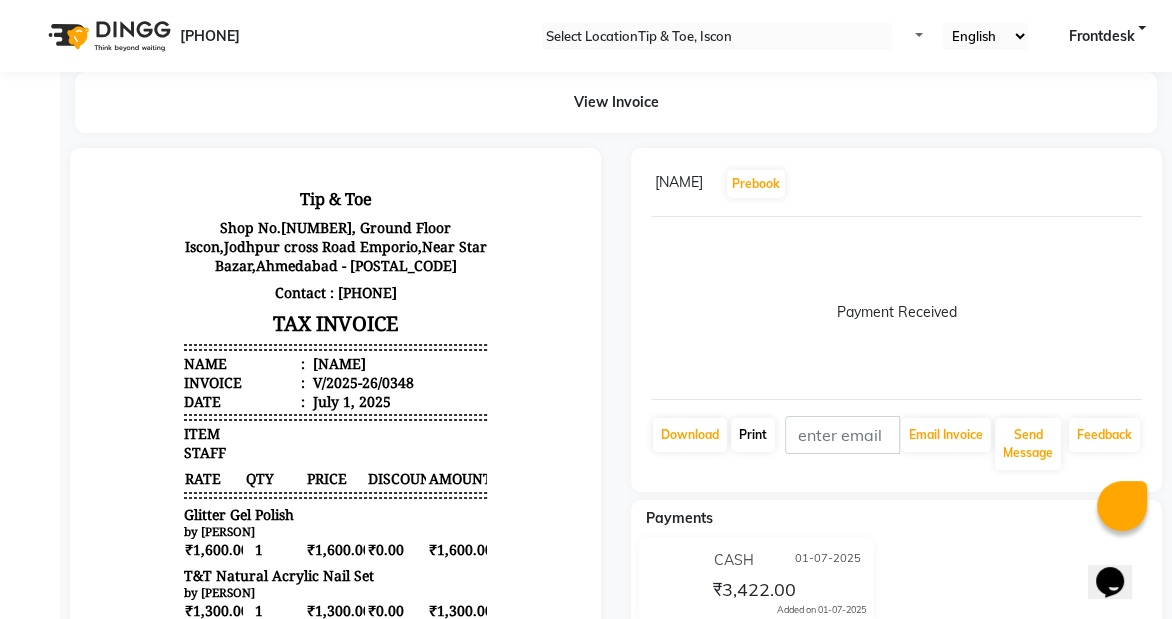 click on "Print" at bounding box center [690, 435] 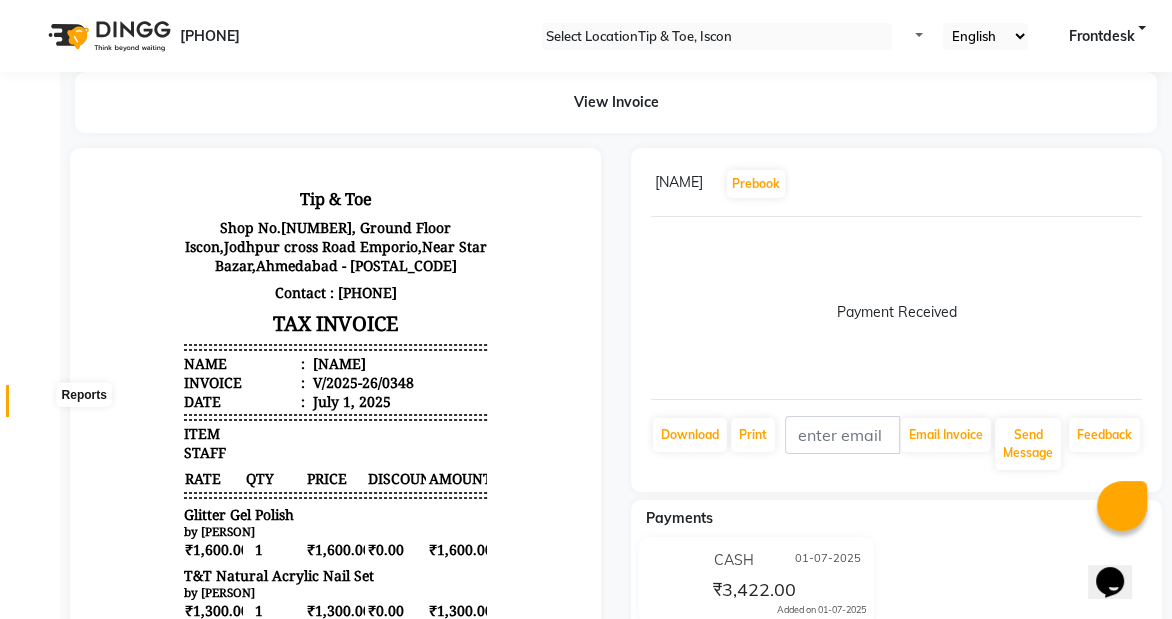 click at bounding box center [38, 406] 